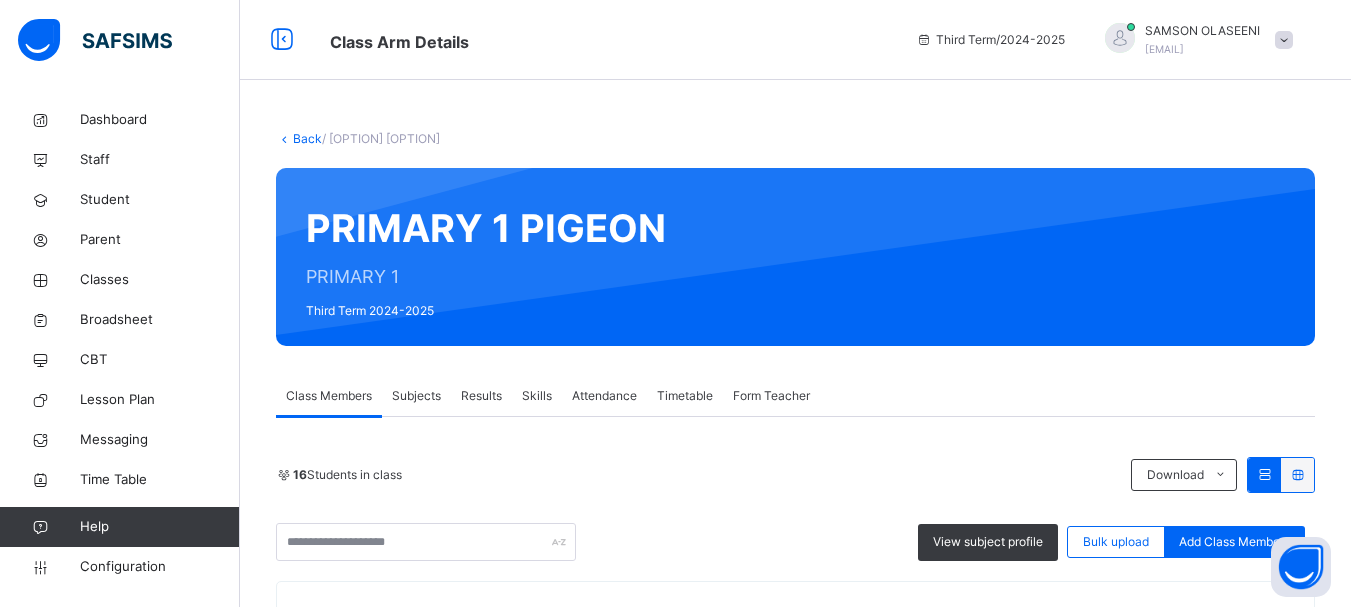 scroll, scrollTop: 0, scrollLeft: 0, axis: both 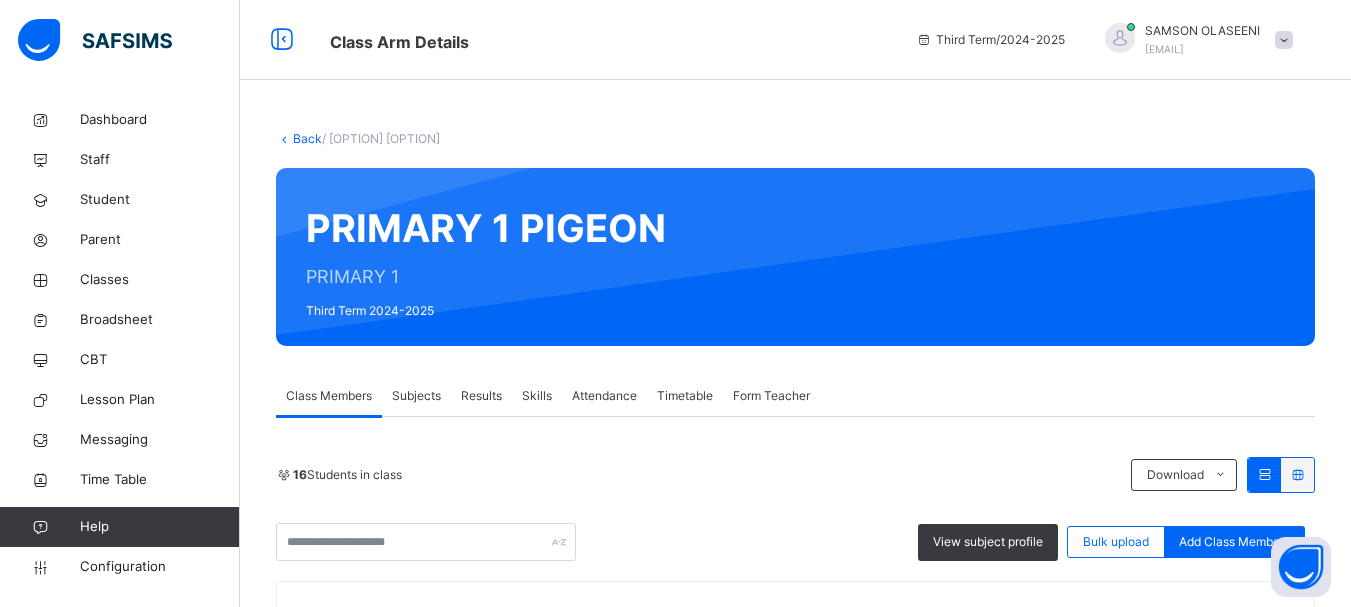 click on "Subjects" at bounding box center (416, 396) 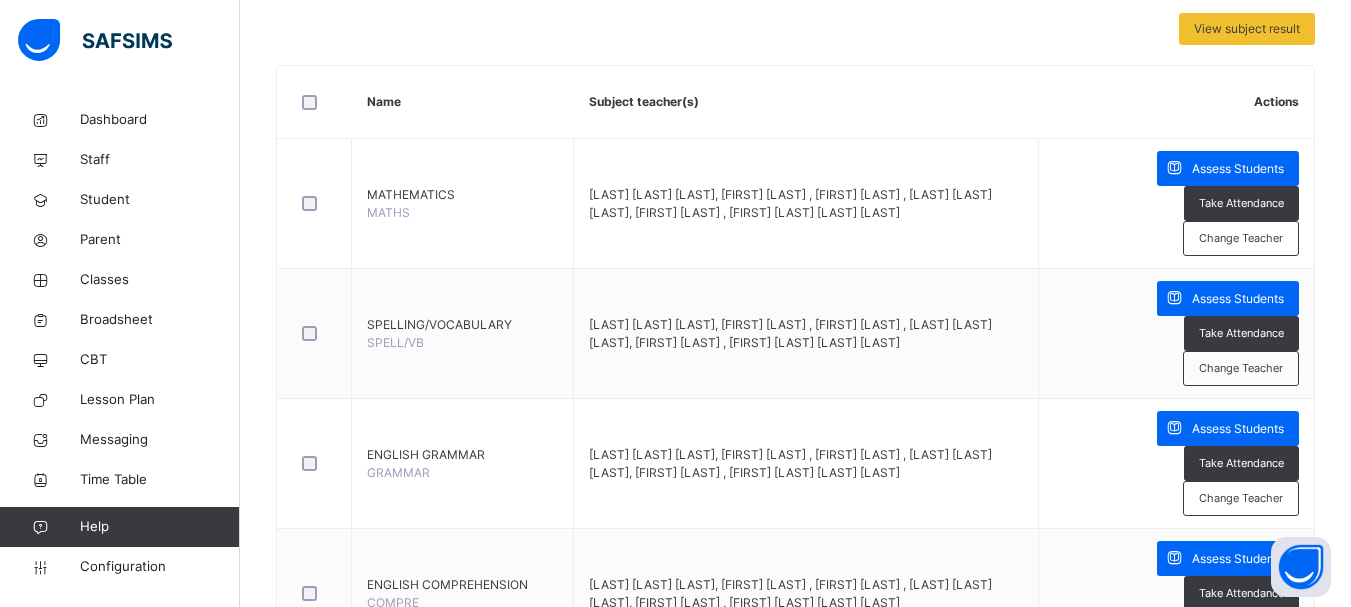scroll, scrollTop: 373, scrollLeft: 0, axis: vertical 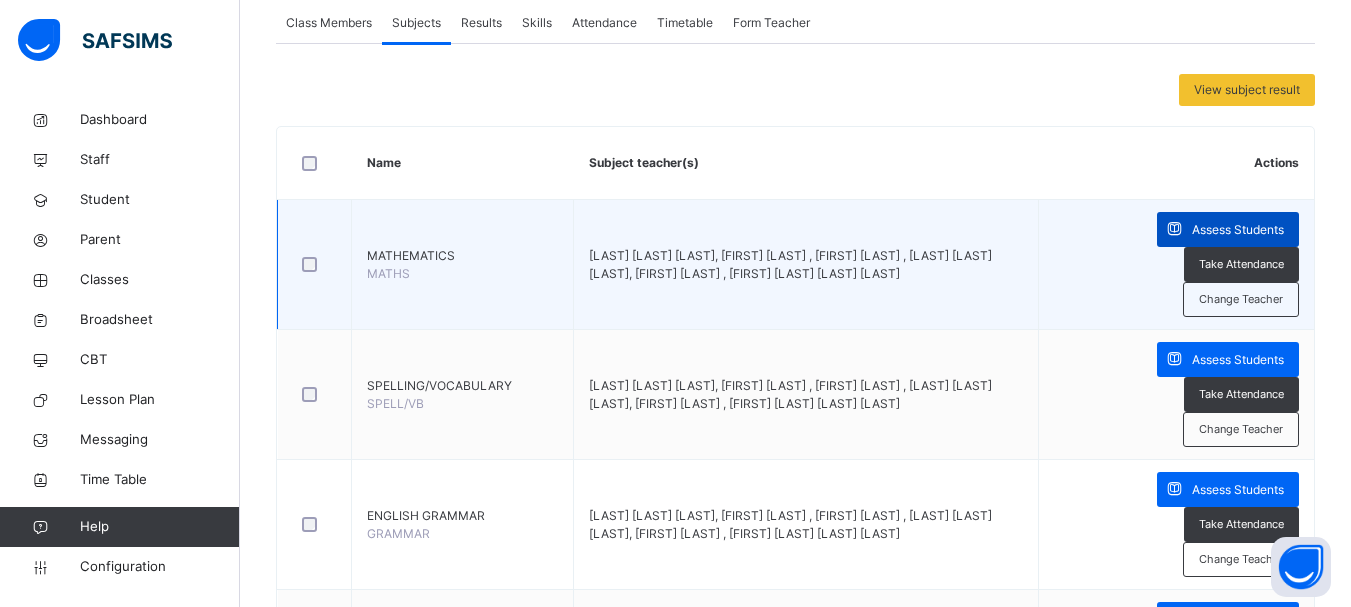 click at bounding box center [1174, 229] 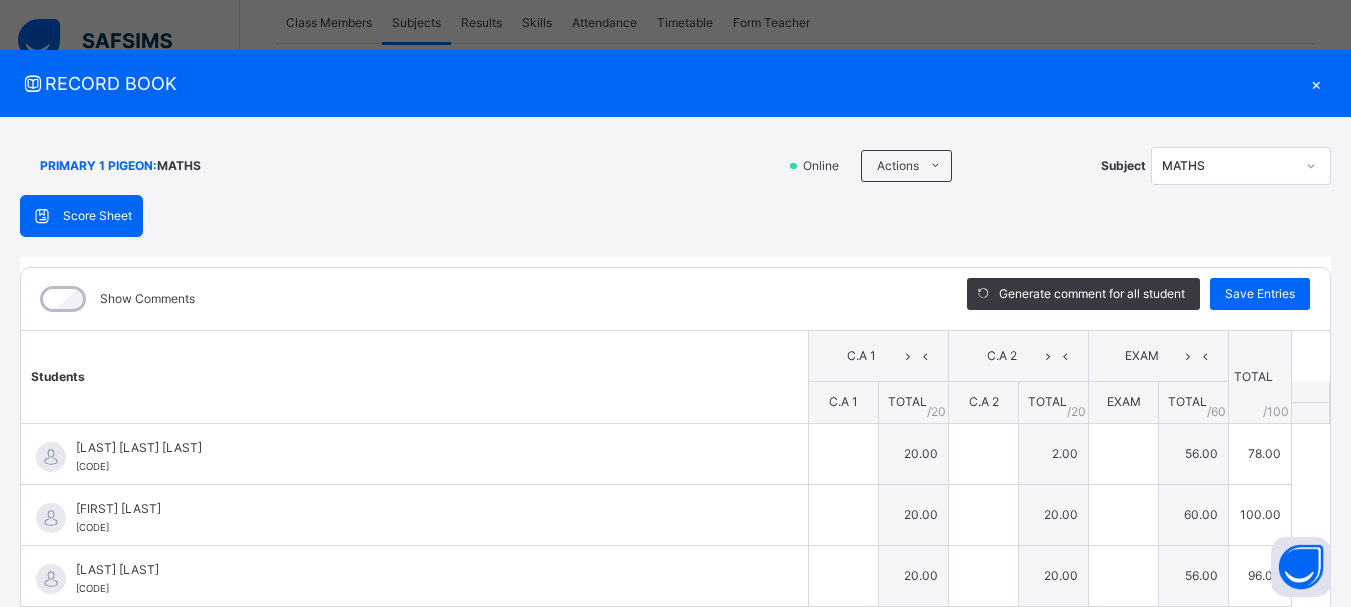 type on "**" 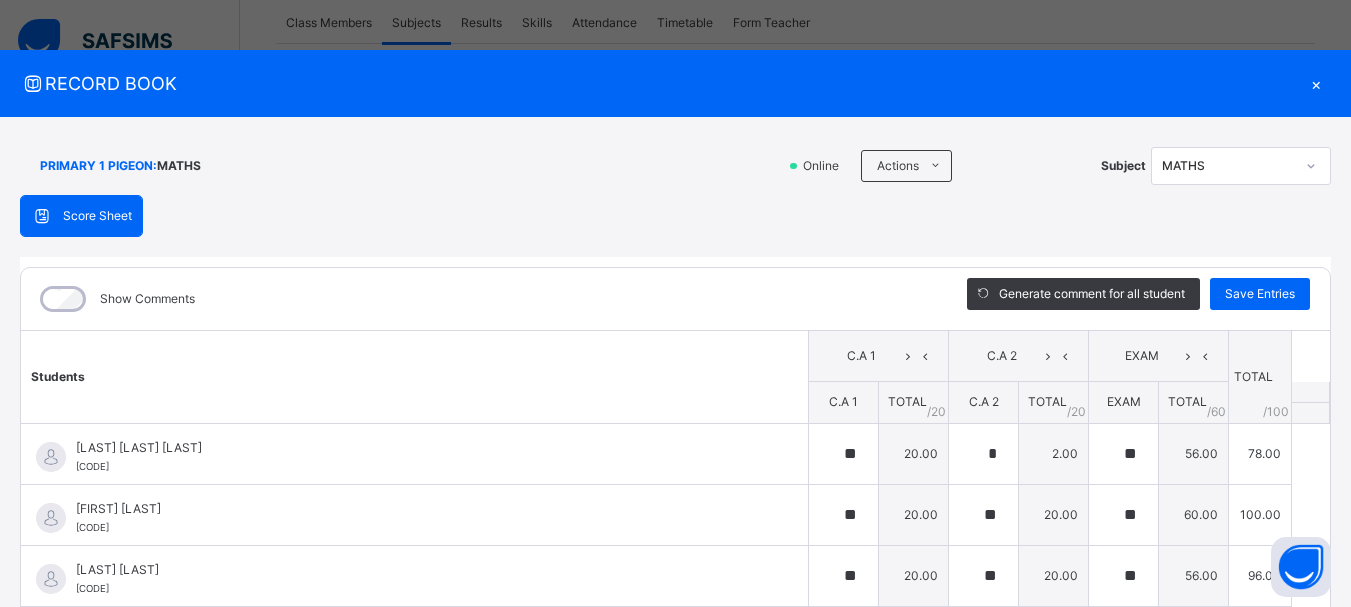 type on "**" 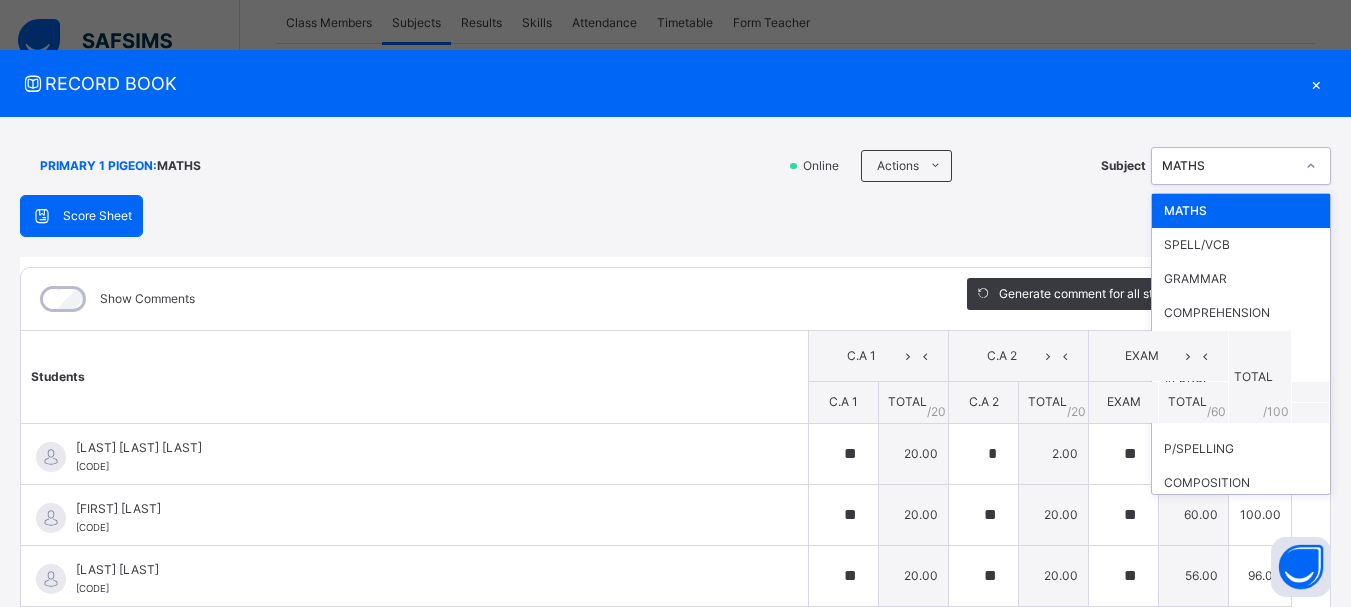 click at bounding box center [1311, 166] 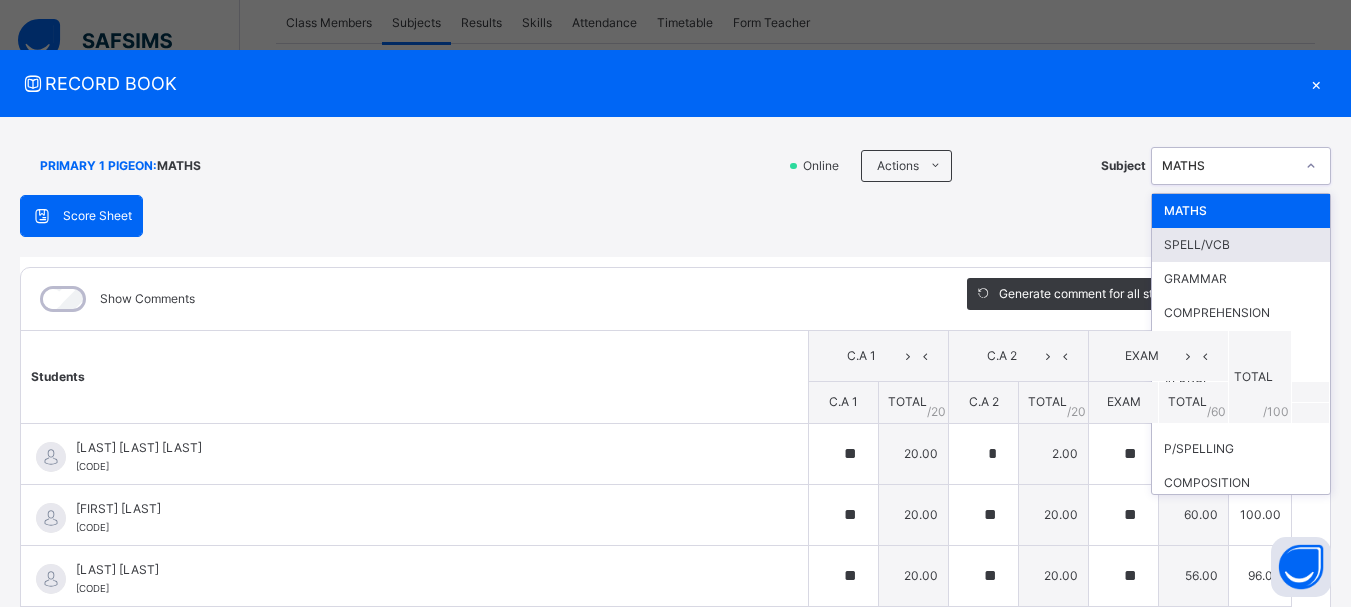click on "SPELL/VCB" at bounding box center [1241, 245] 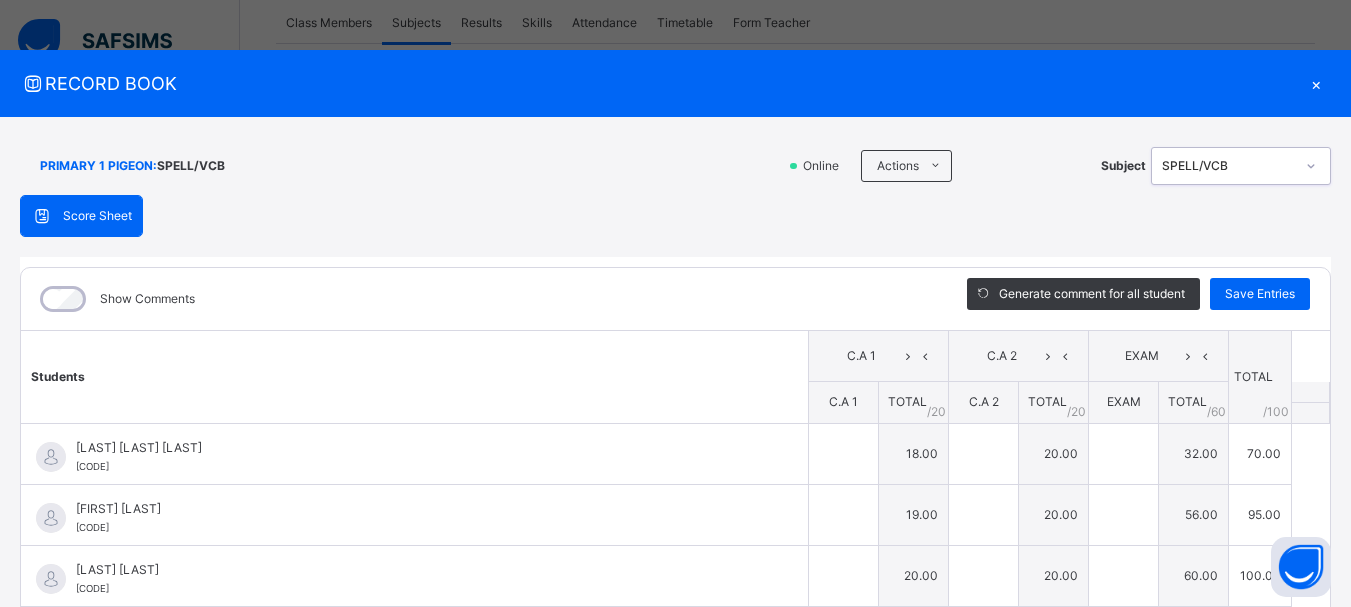 type on "**" 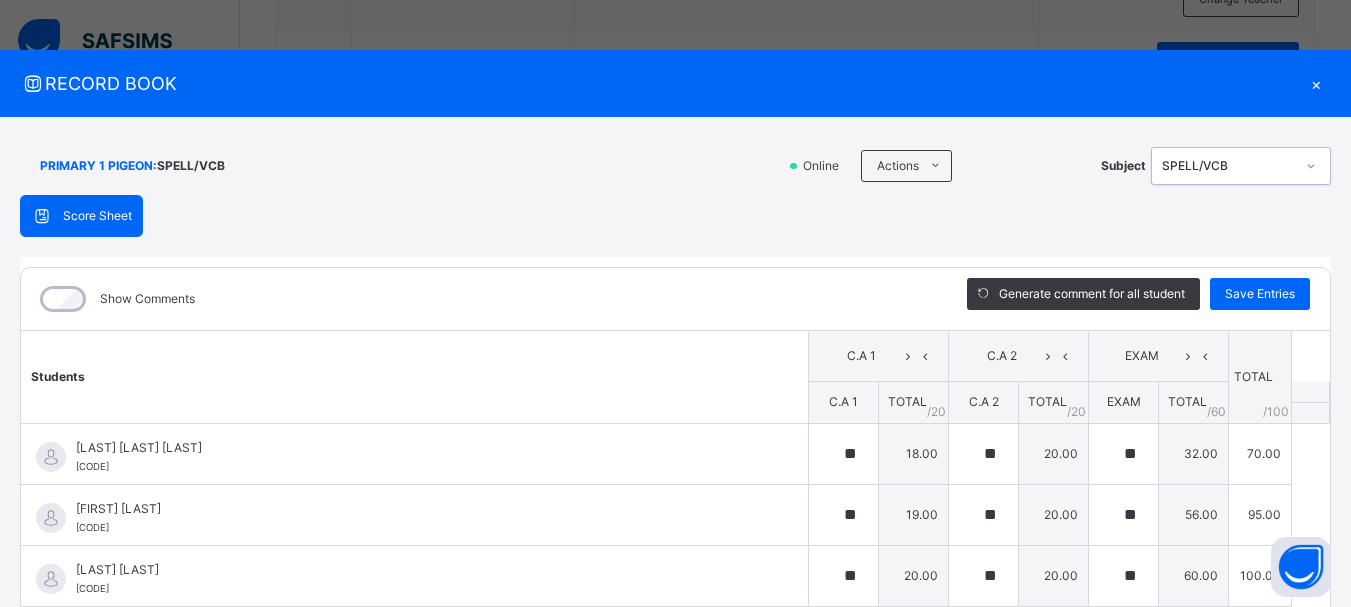 scroll, scrollTop: 1877, scrollLeft: 0, axis: vertical 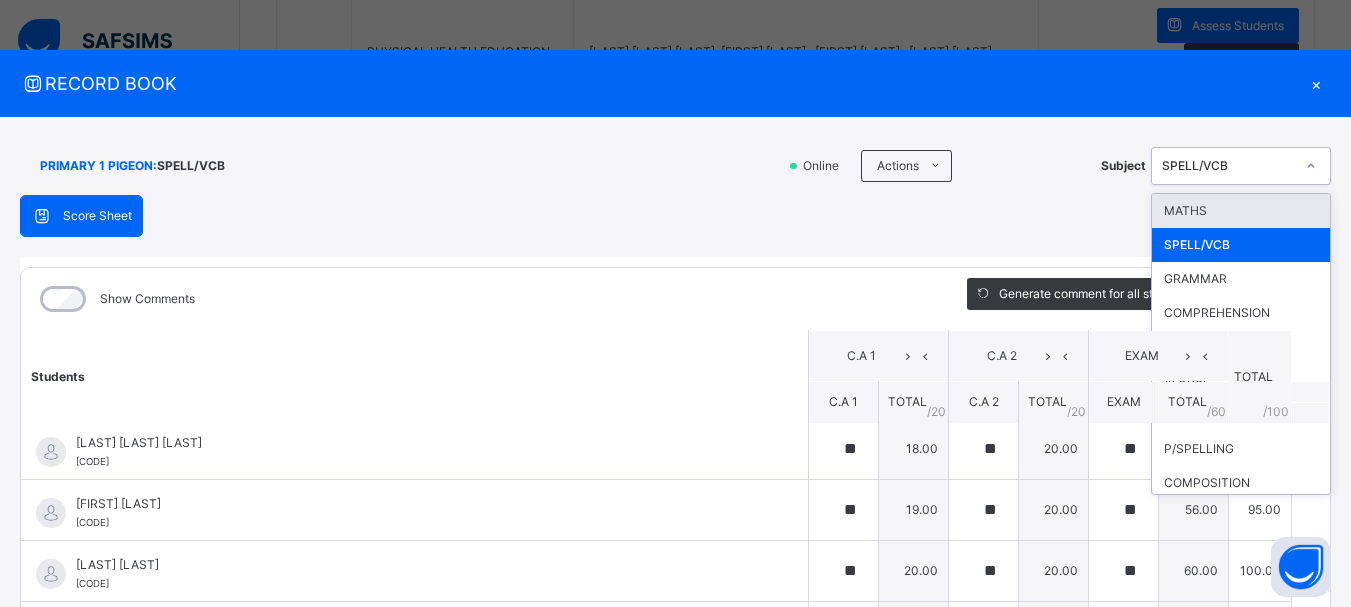 click at bounding box center (1311, 166) 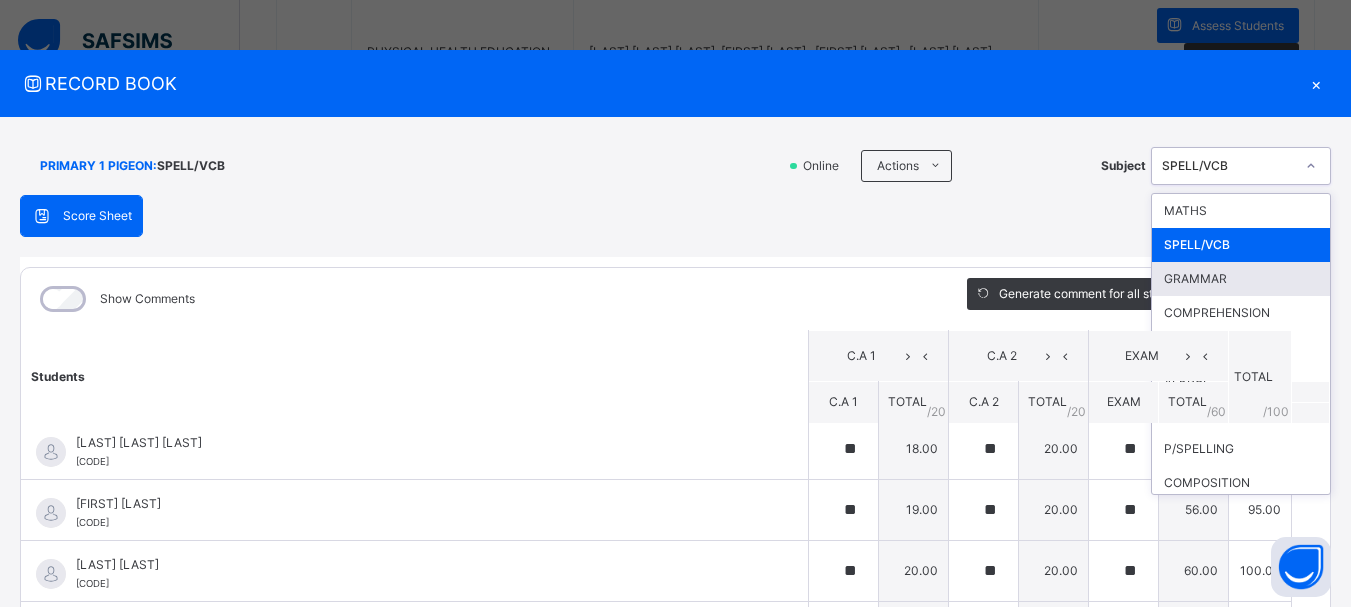 click on "GRAMMAR" at bounding box center (1241, 279) 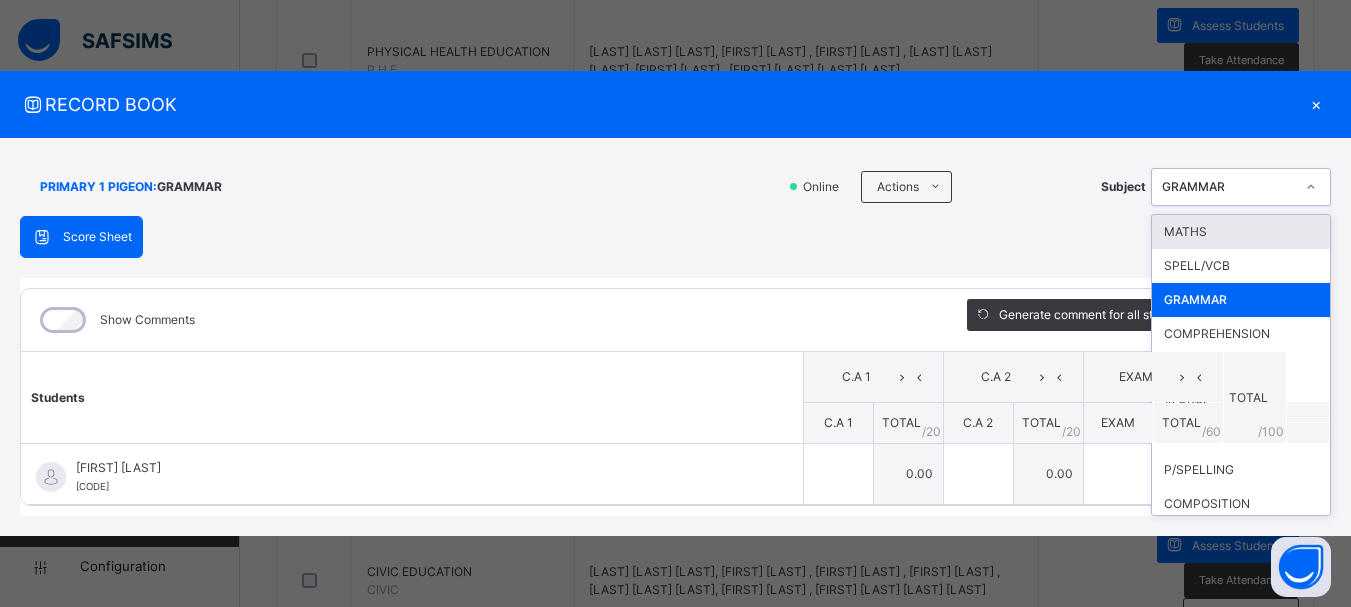 click 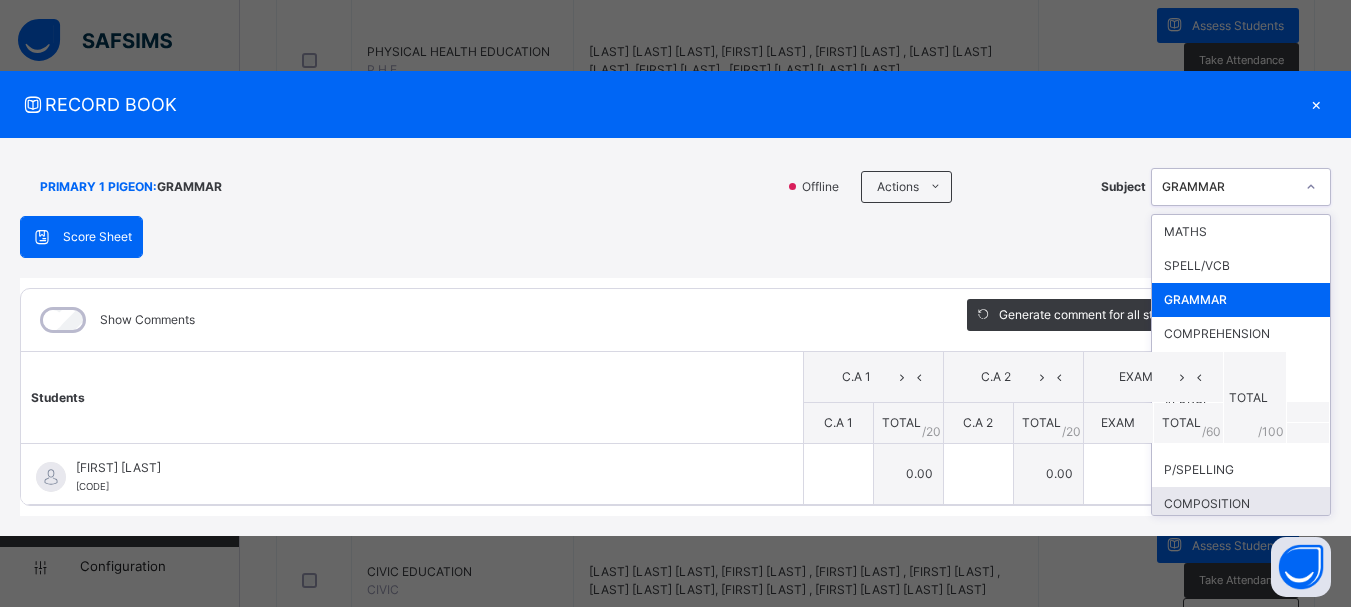 scroll, scrollTop: 40, scrollLeft: 0, axis: vertical 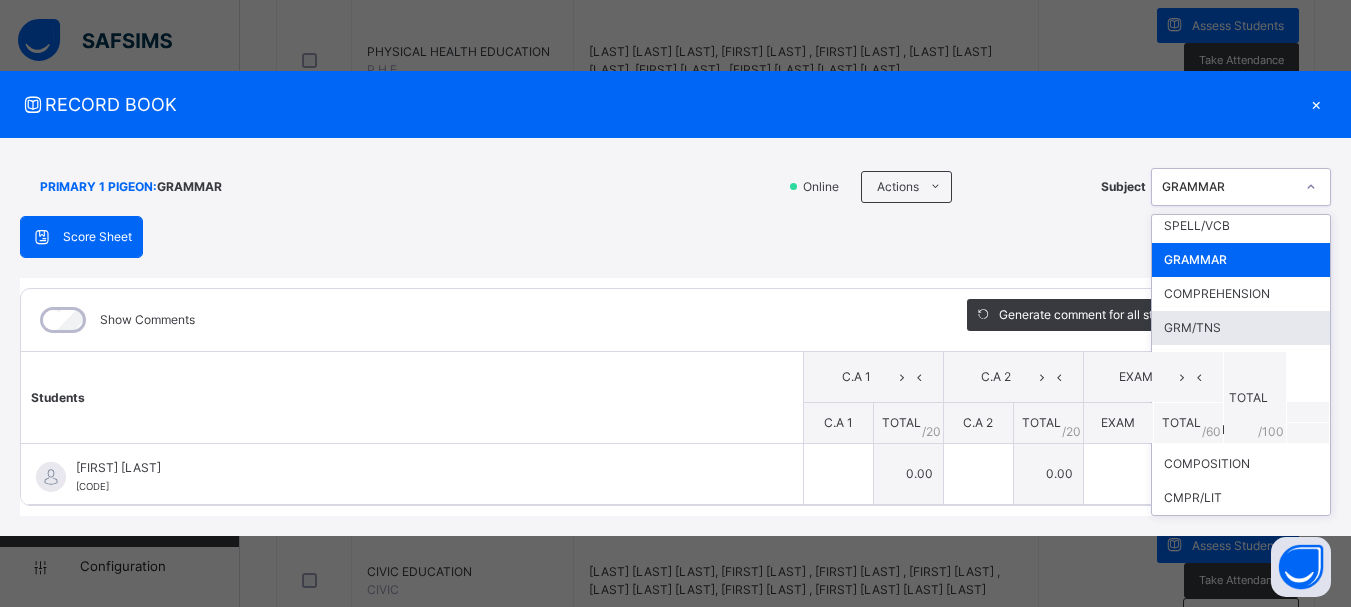 click on "GRM/TNS" at bounding box center (1241, 328) 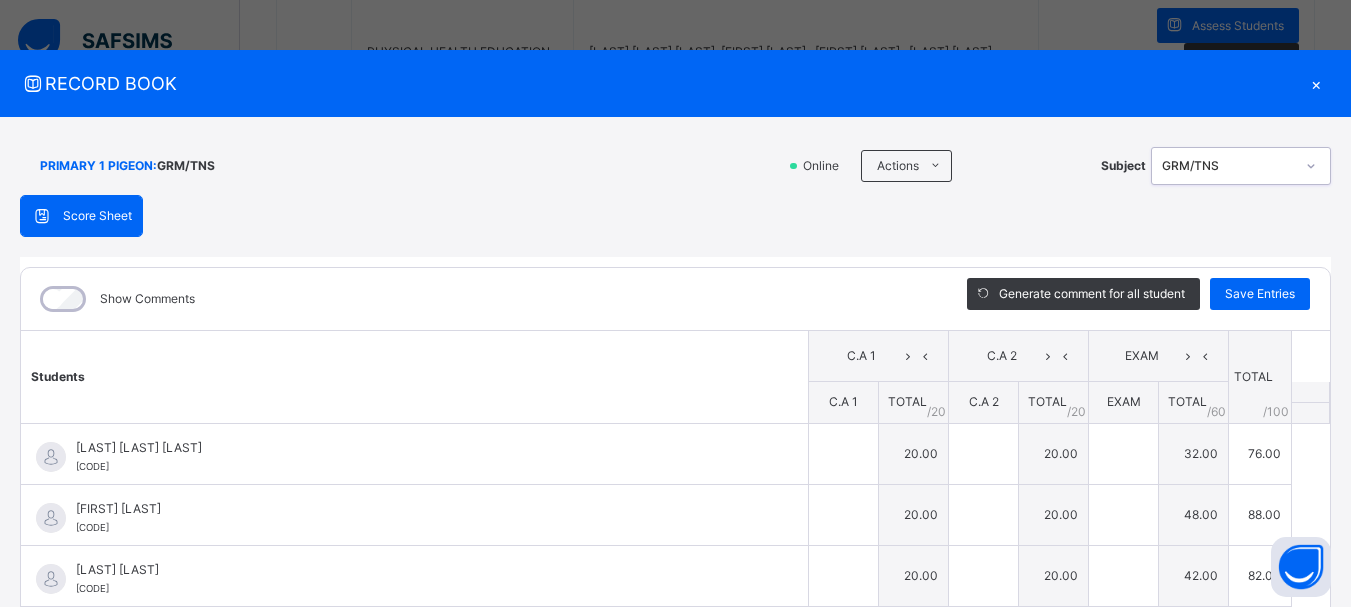 type on "**" 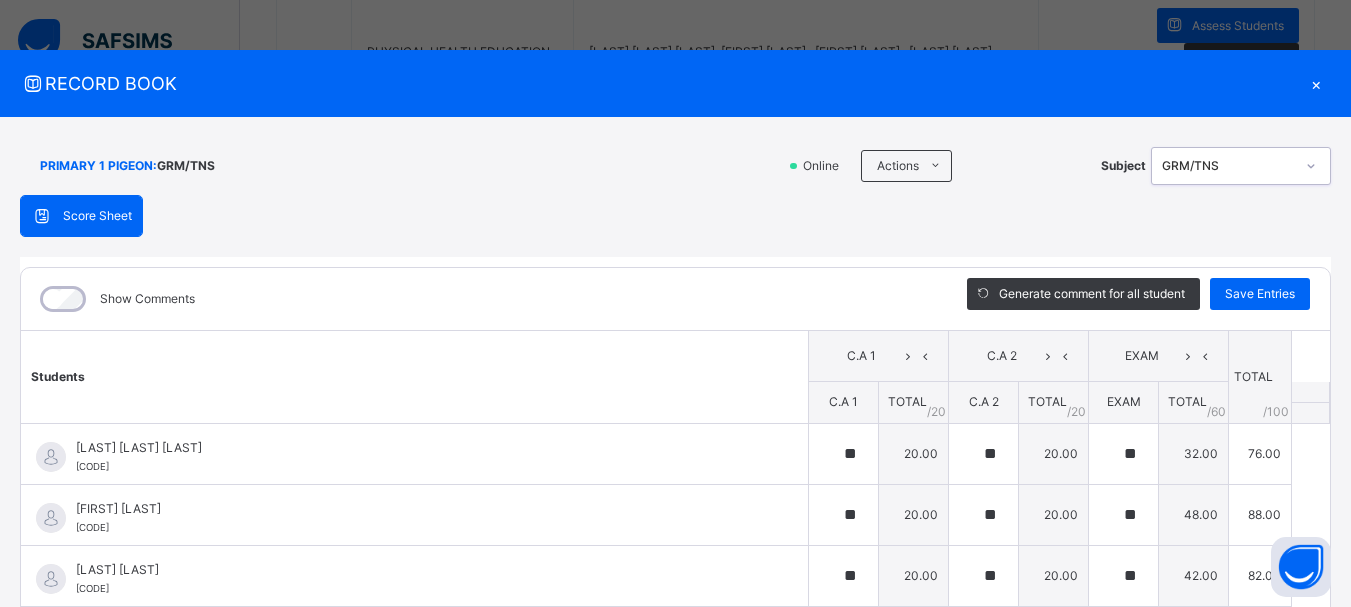 type on "**" 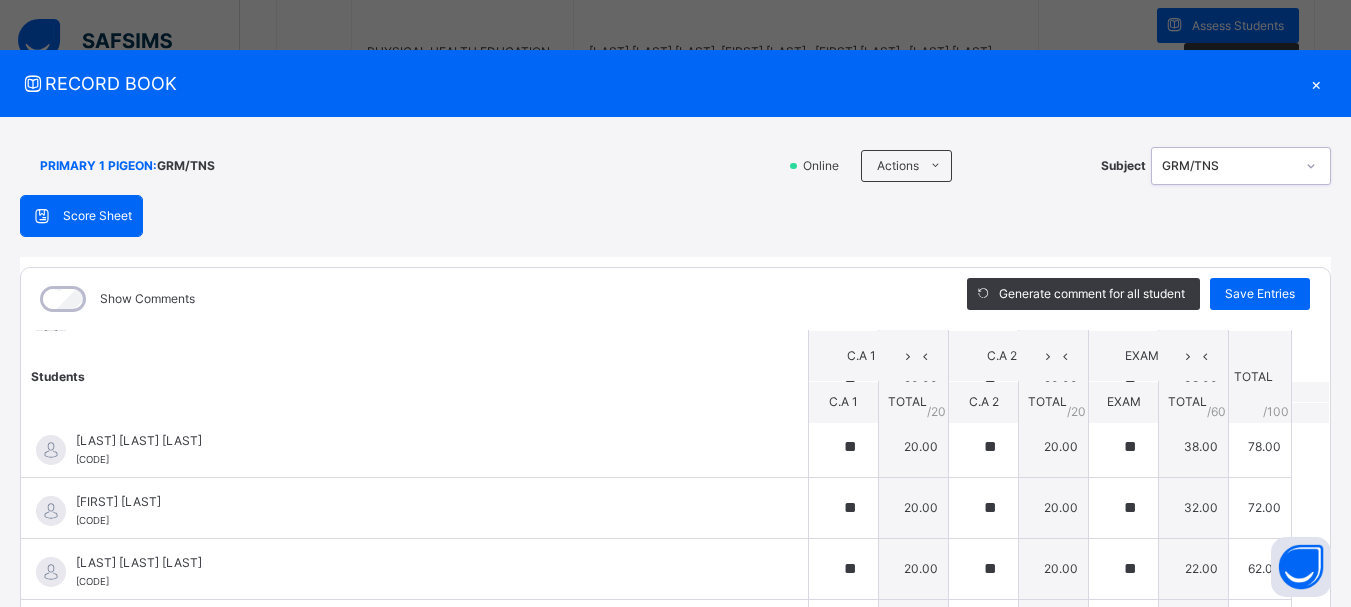 scroll, scrollTop: 570, scrollLeft: 0, axis: vertical 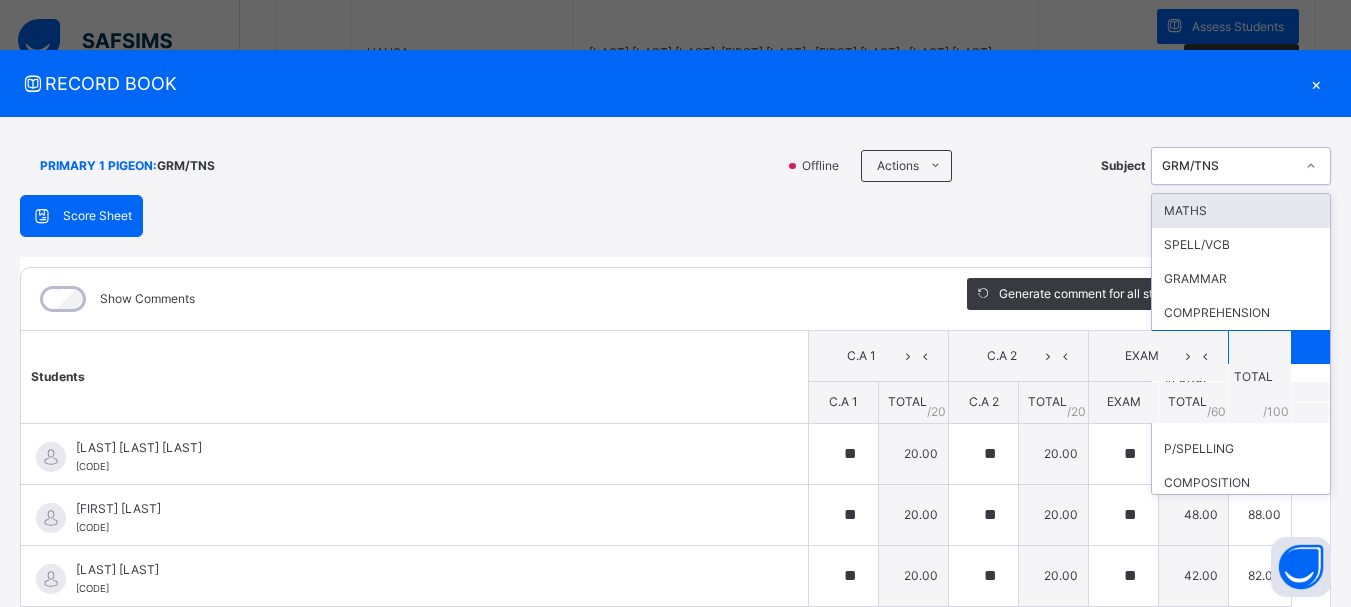 click 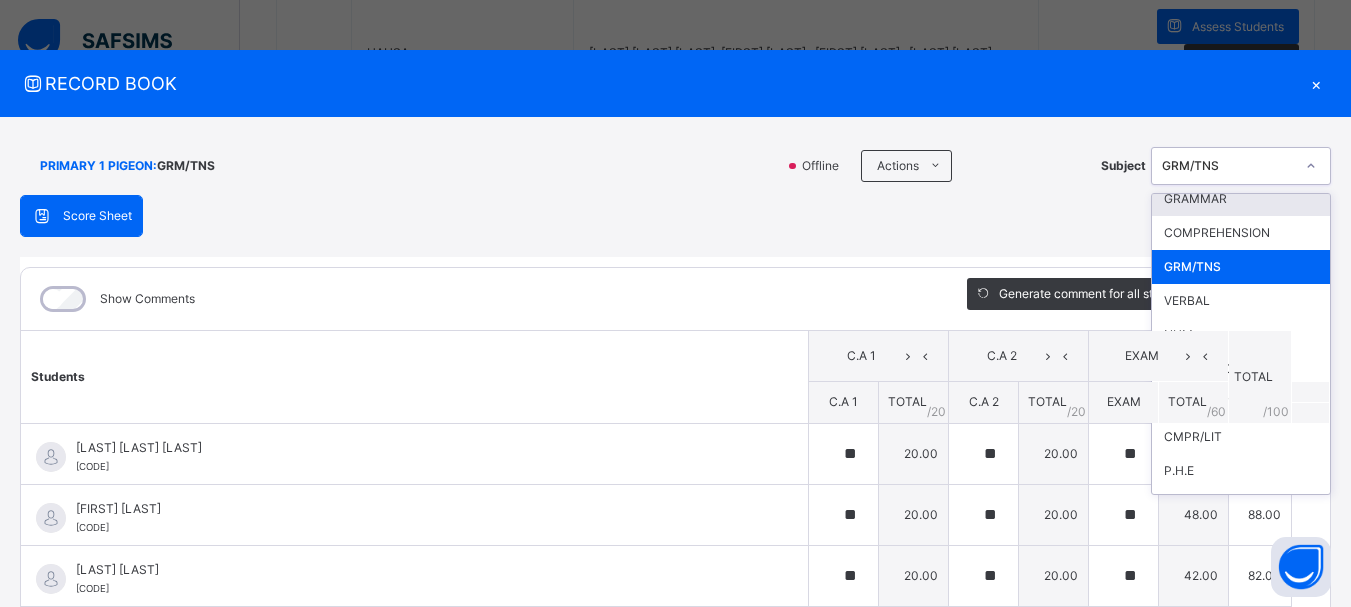scroll, scrollTop: 120, scrollLeft: 0, axis: vertical 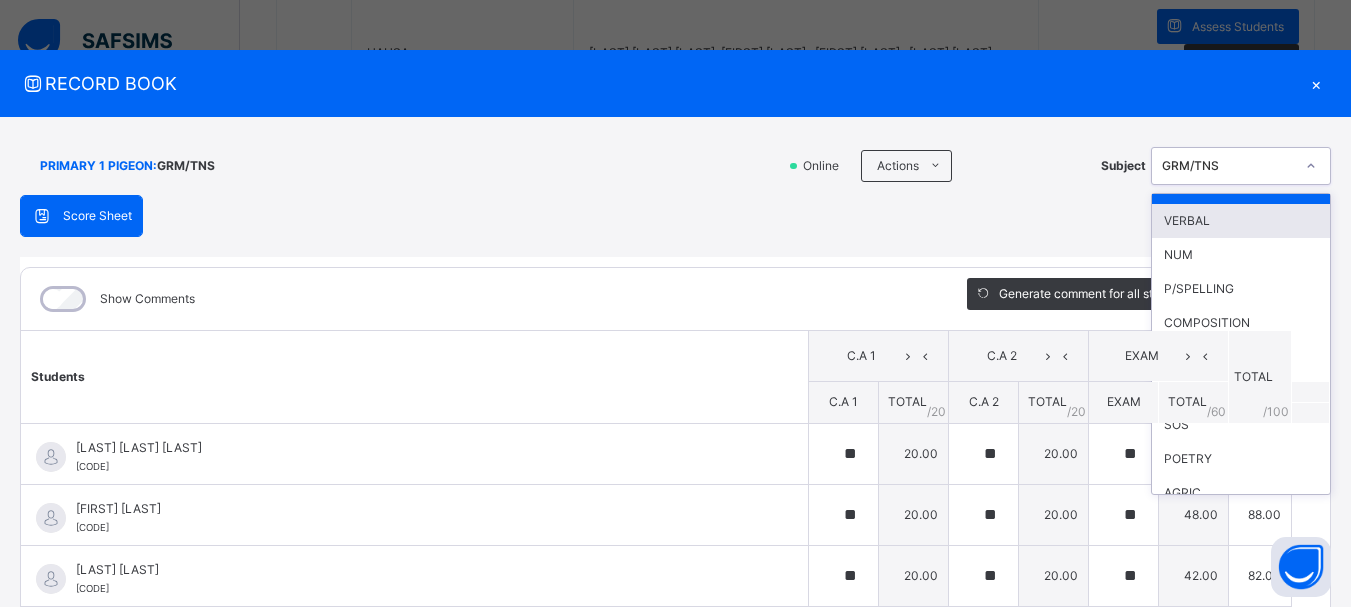click on "VERBAL" at bounding box center [1241, 221] 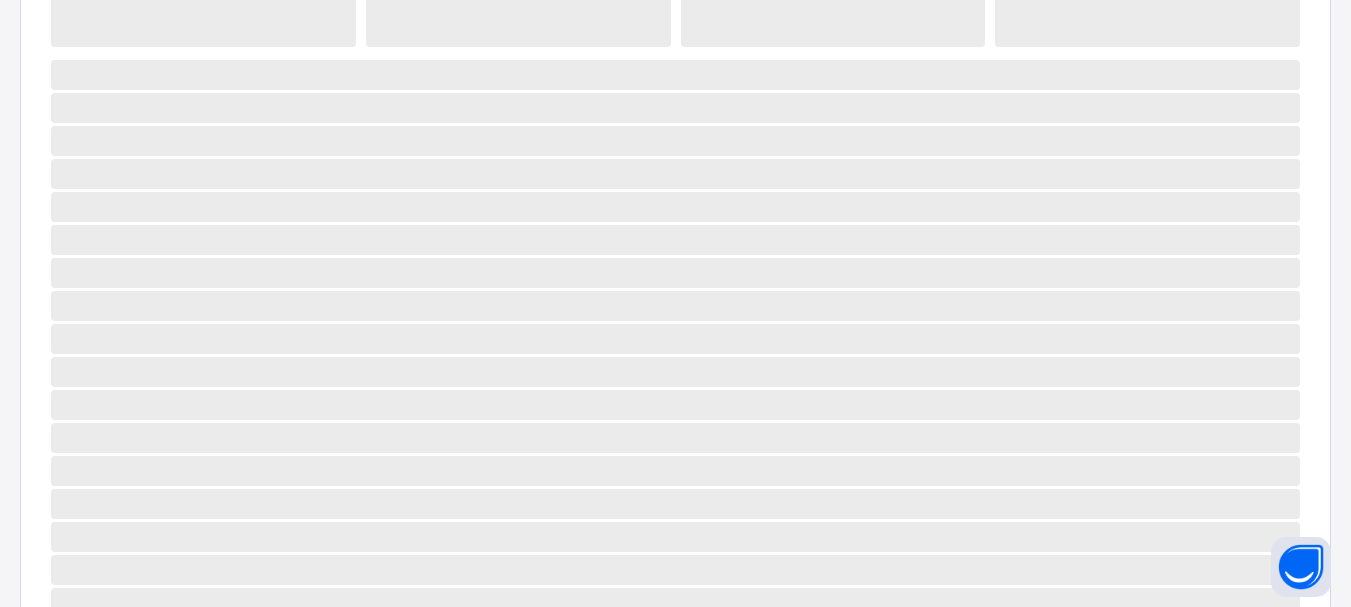 scroll, scrollTop: 375, scrollLeft: 0, axis: vertical 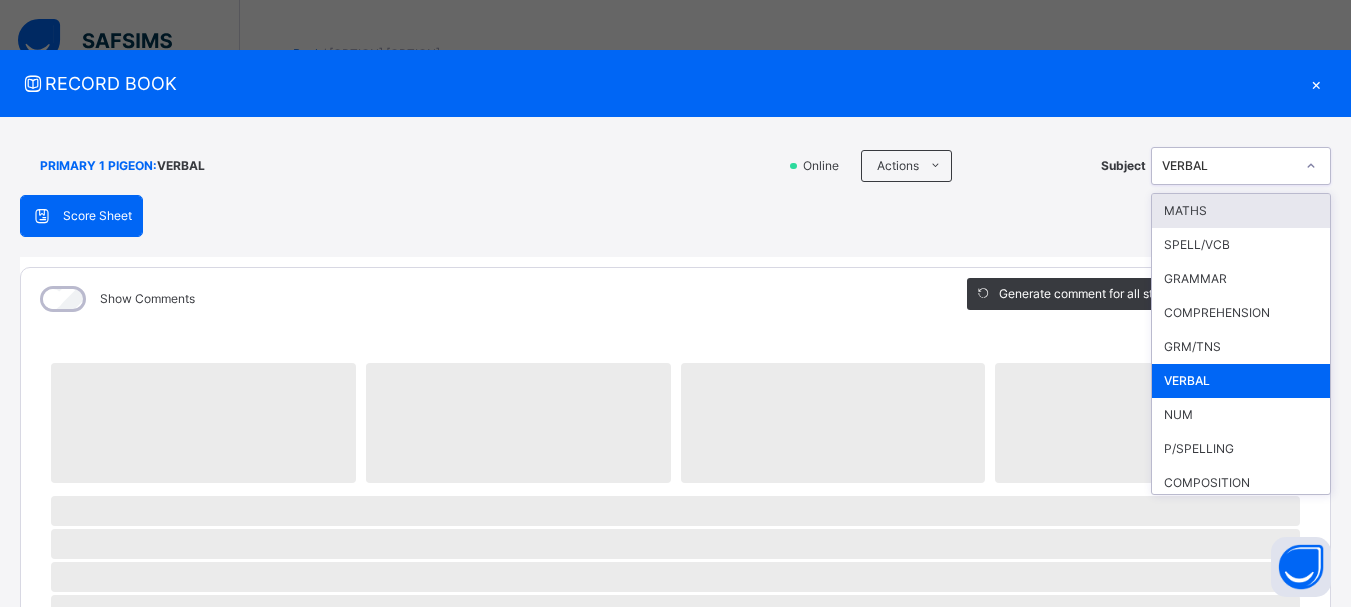 click 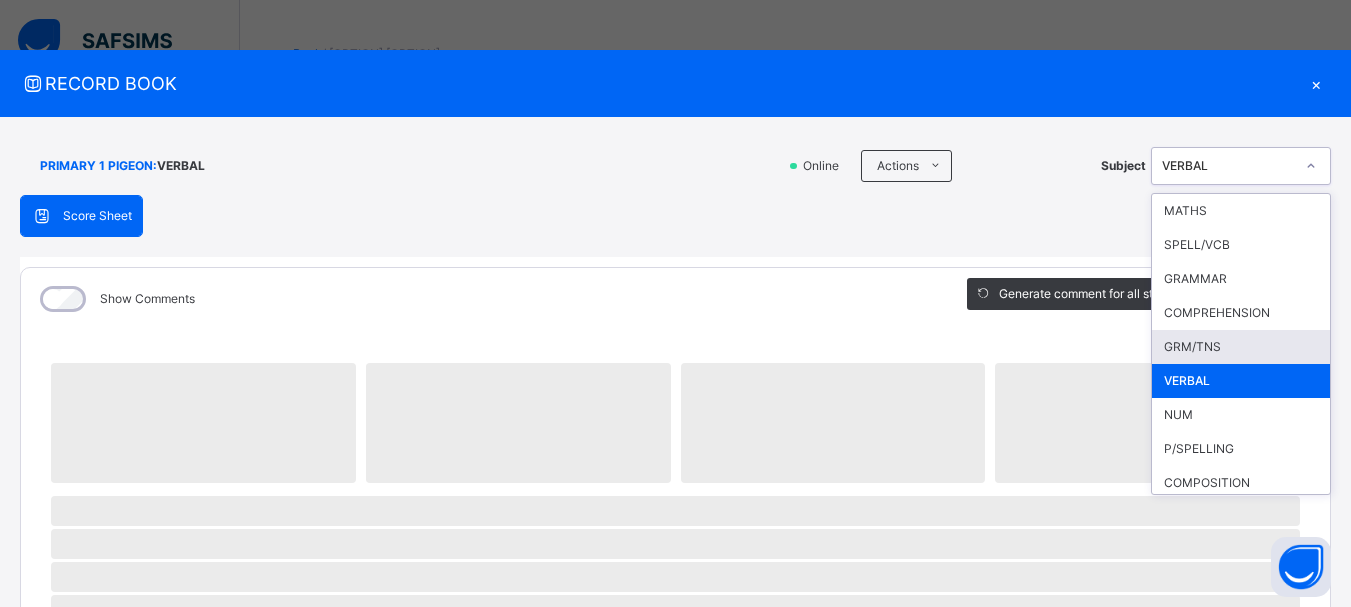 click on "GRM/TNS" at bounding box center (1241, 347) 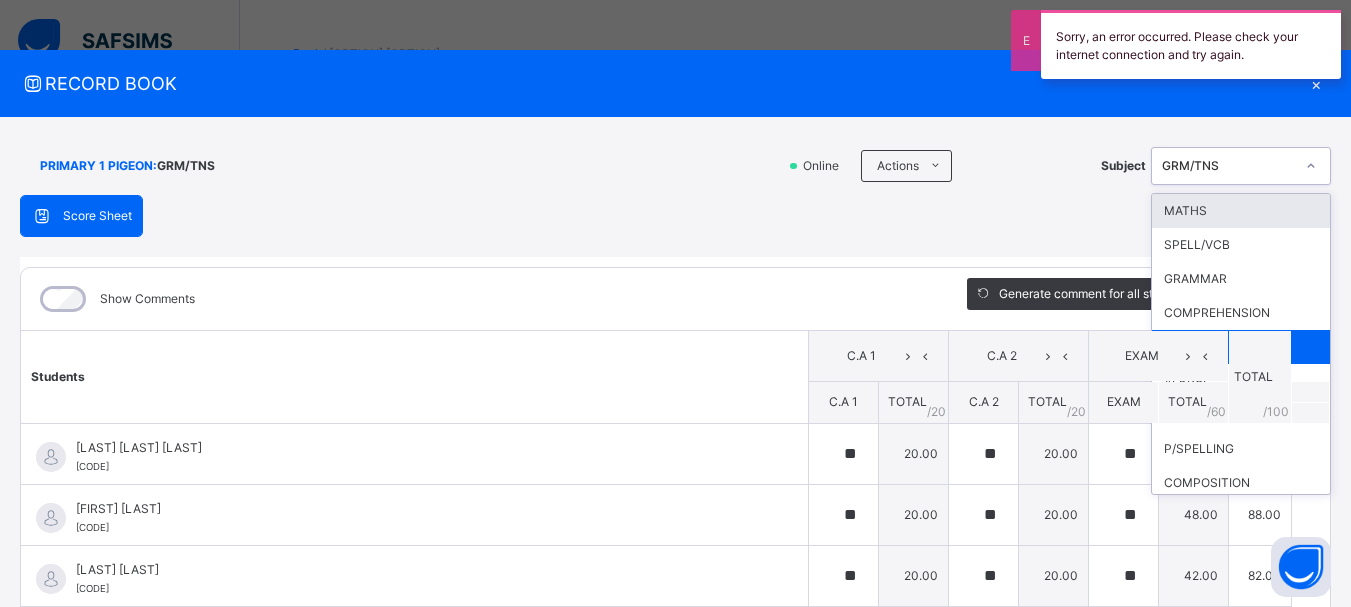 click at bounding box center (1311, 166) 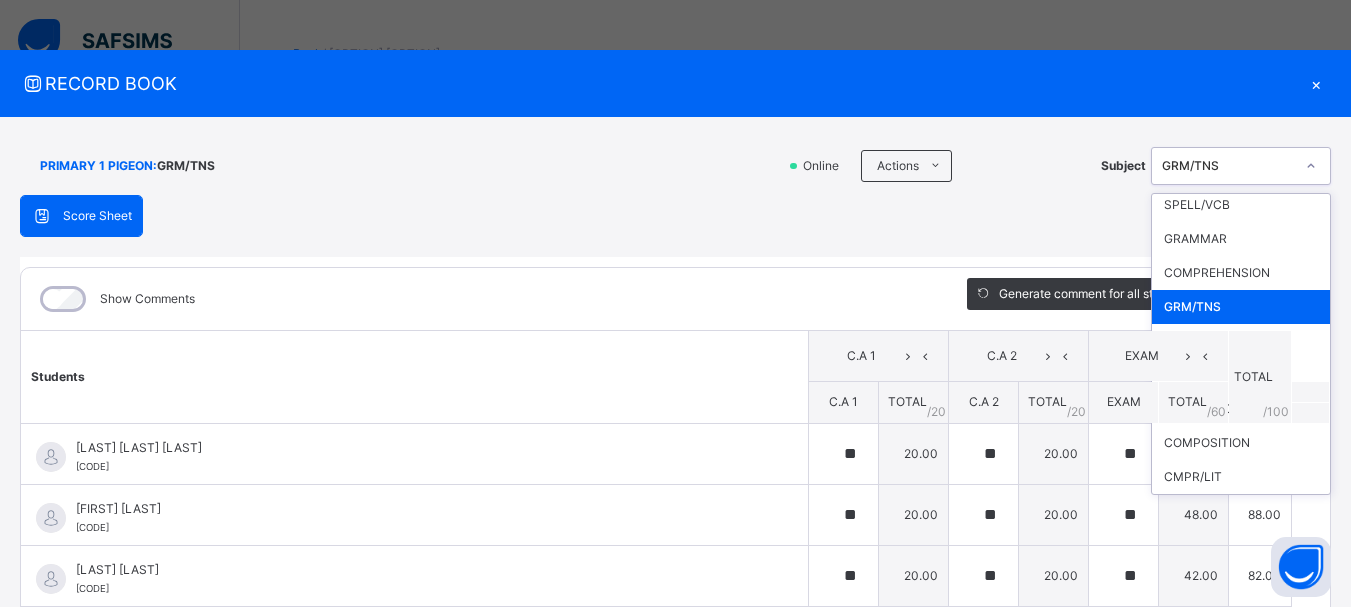 scroll, scrollTop: 80, scrollLeft: 0, axis: vertical 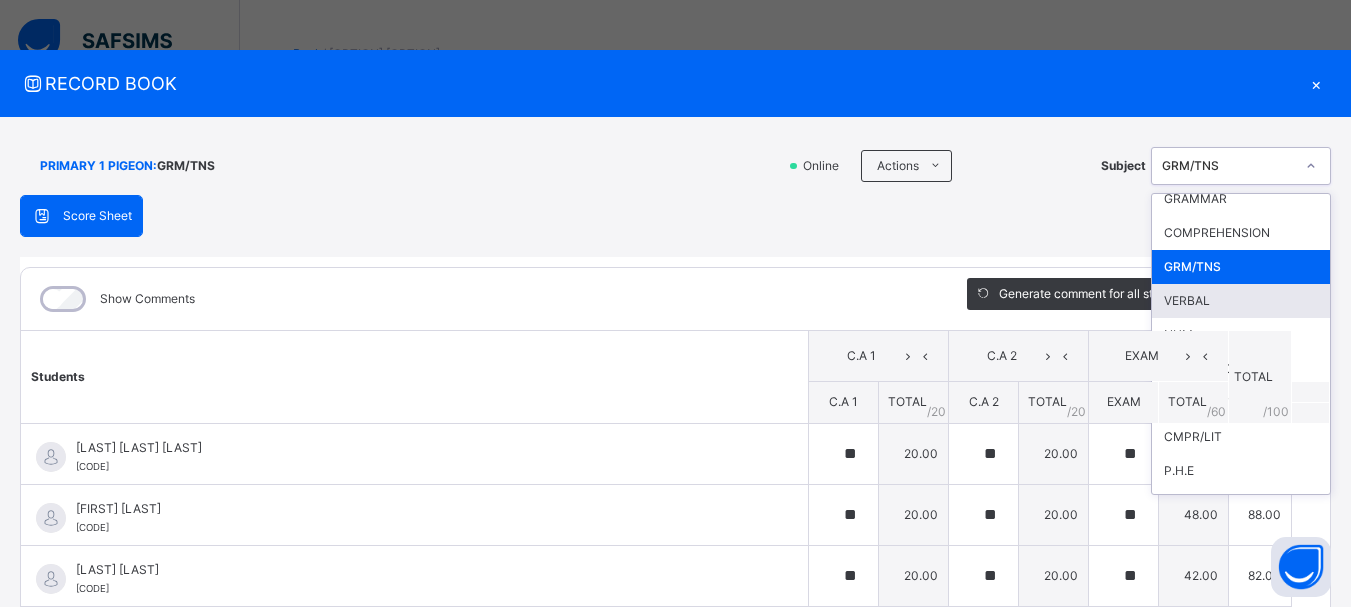 click on "VERBAL" at bounding box center (1241, 301) 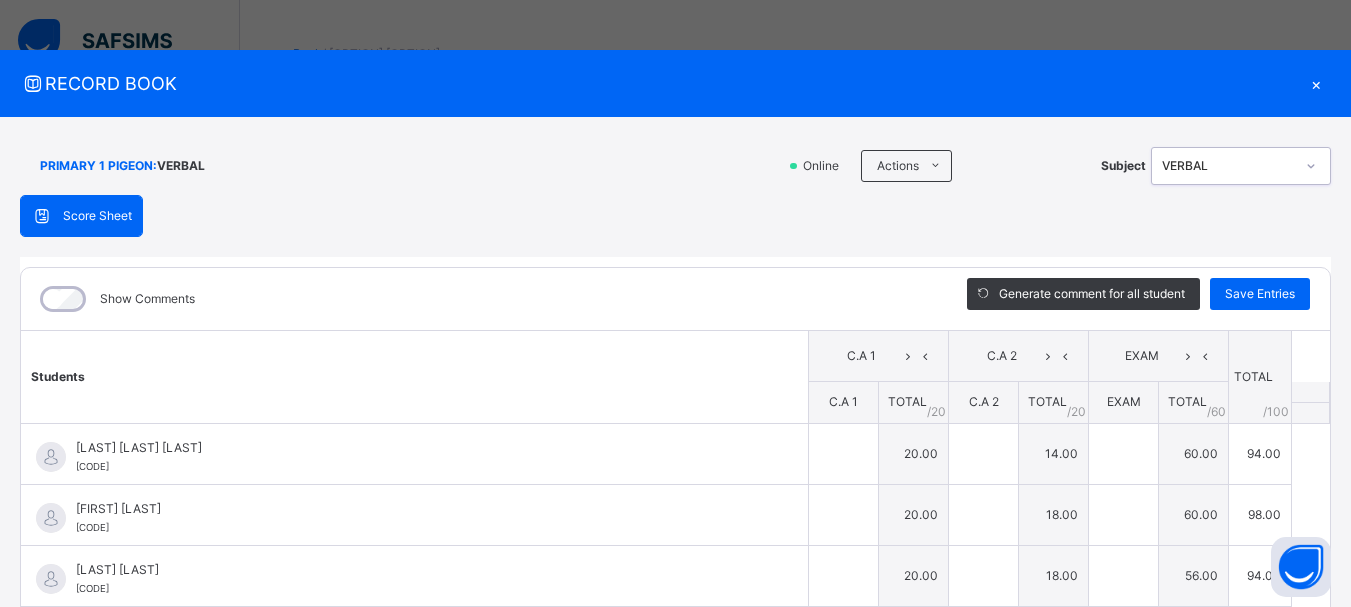 type on "**" 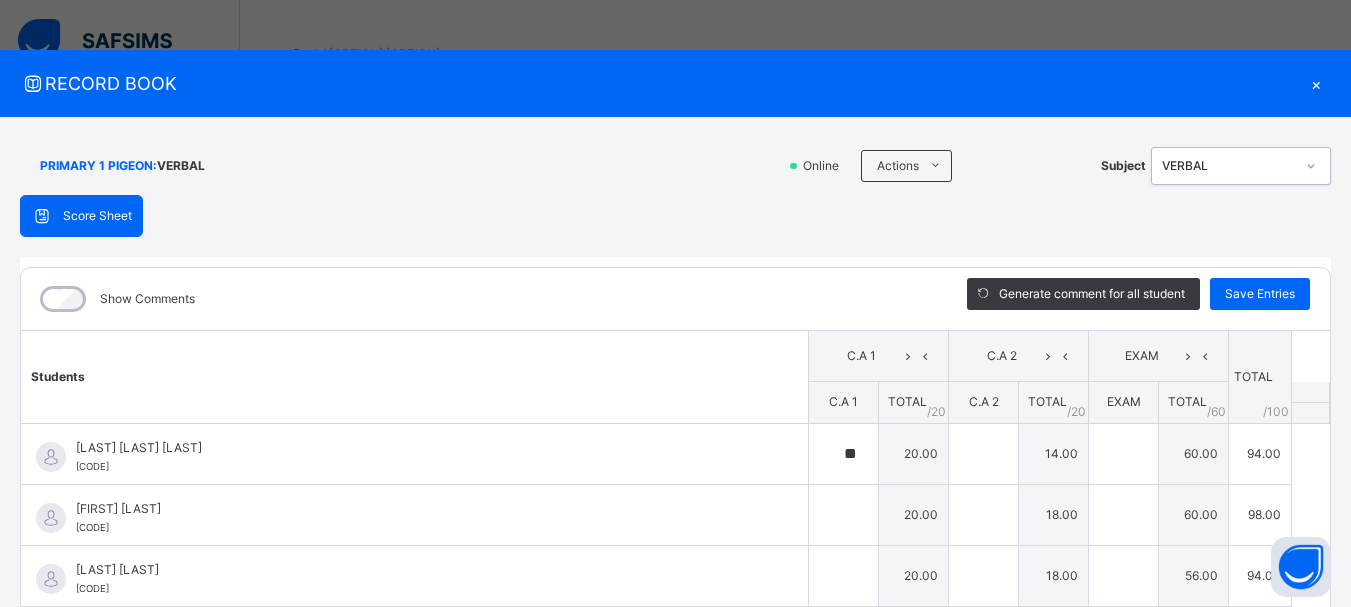 type on "**" 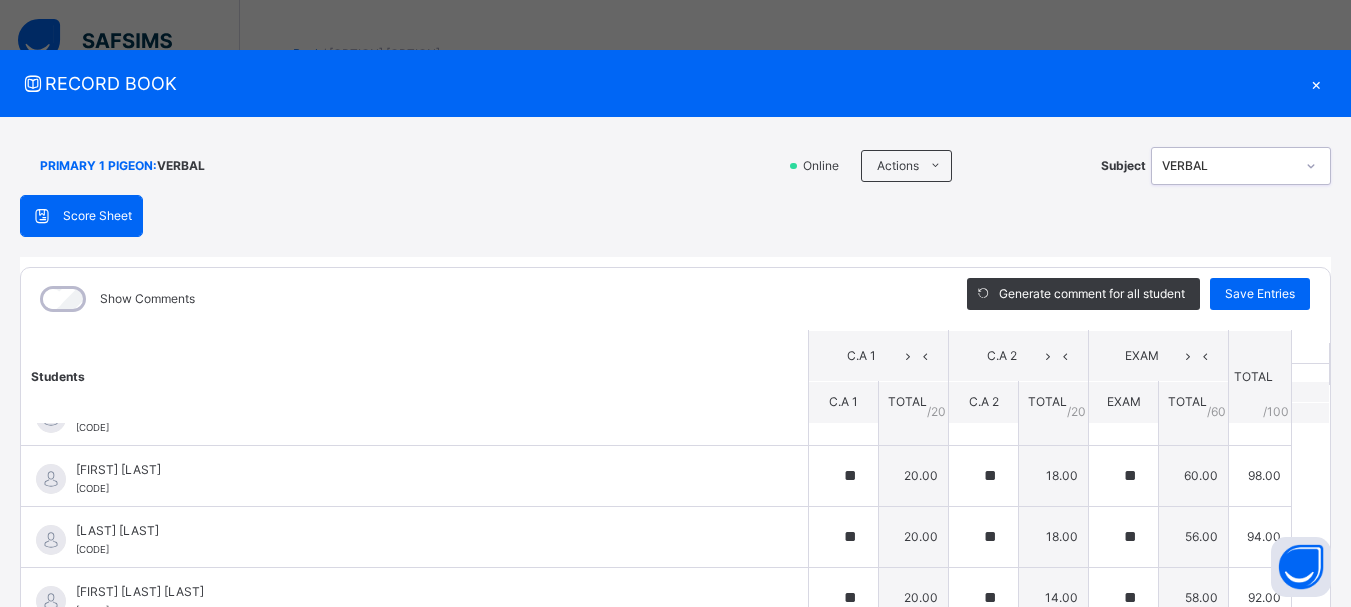 scroll, scrollTop: 0, scrollLeft: 0, axis: both 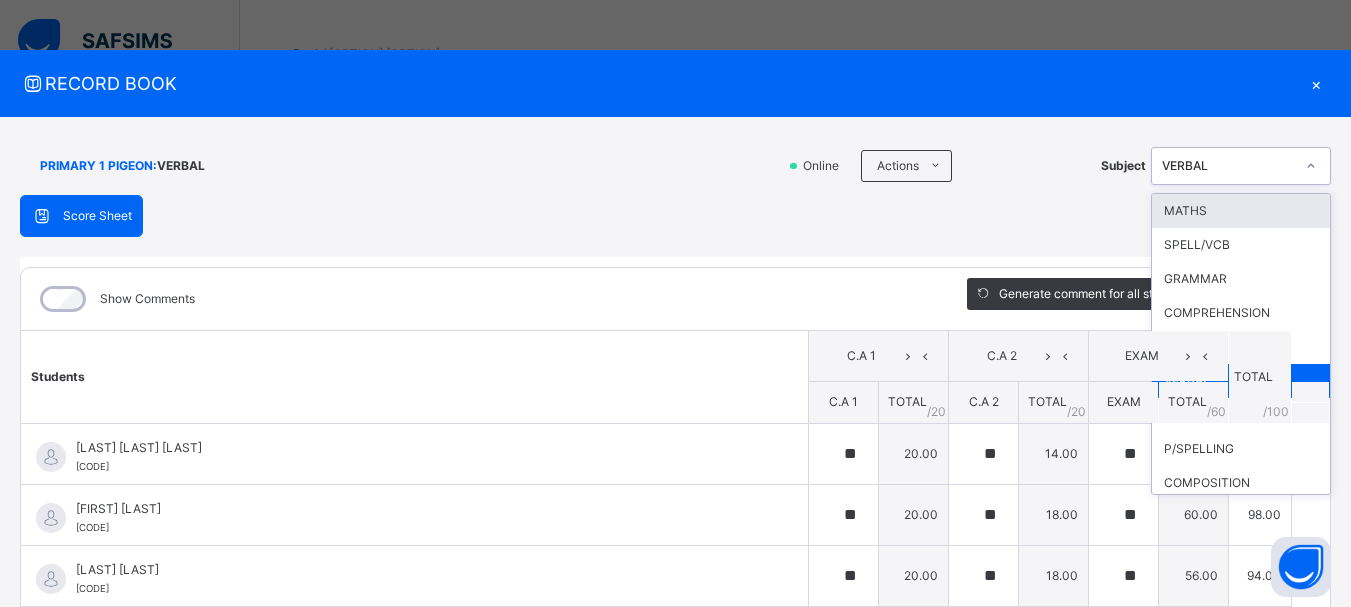click 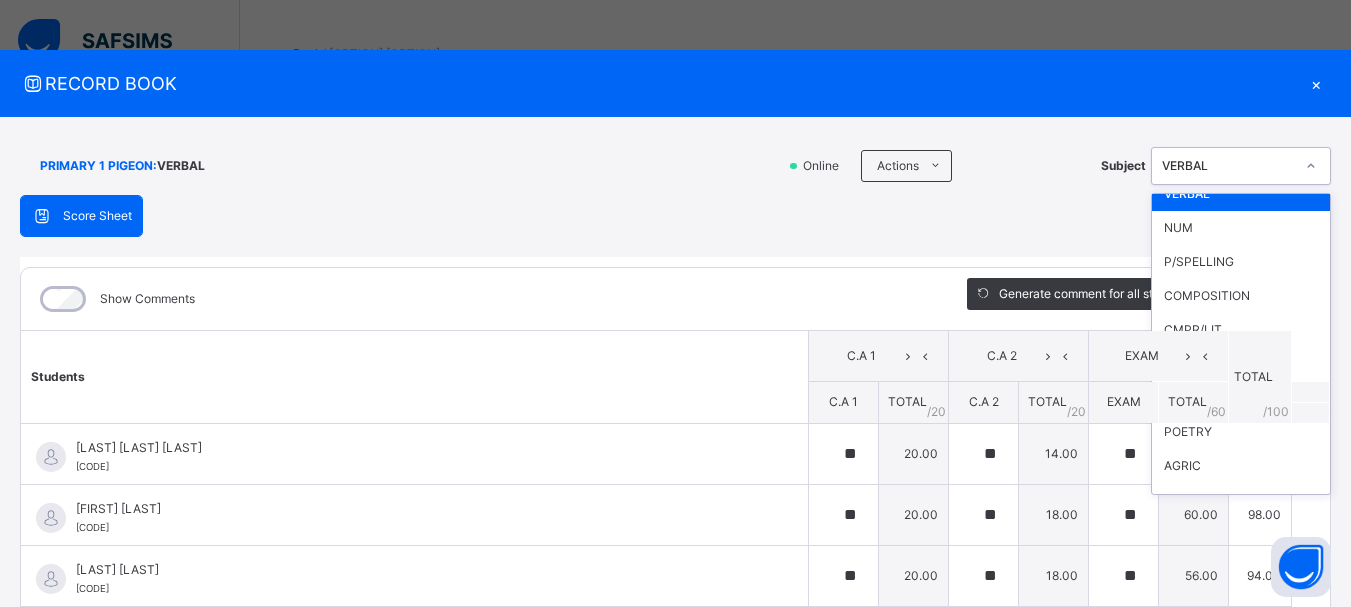 scroll, scrollTop: 227, scrollLeft: 0, axis: vertical 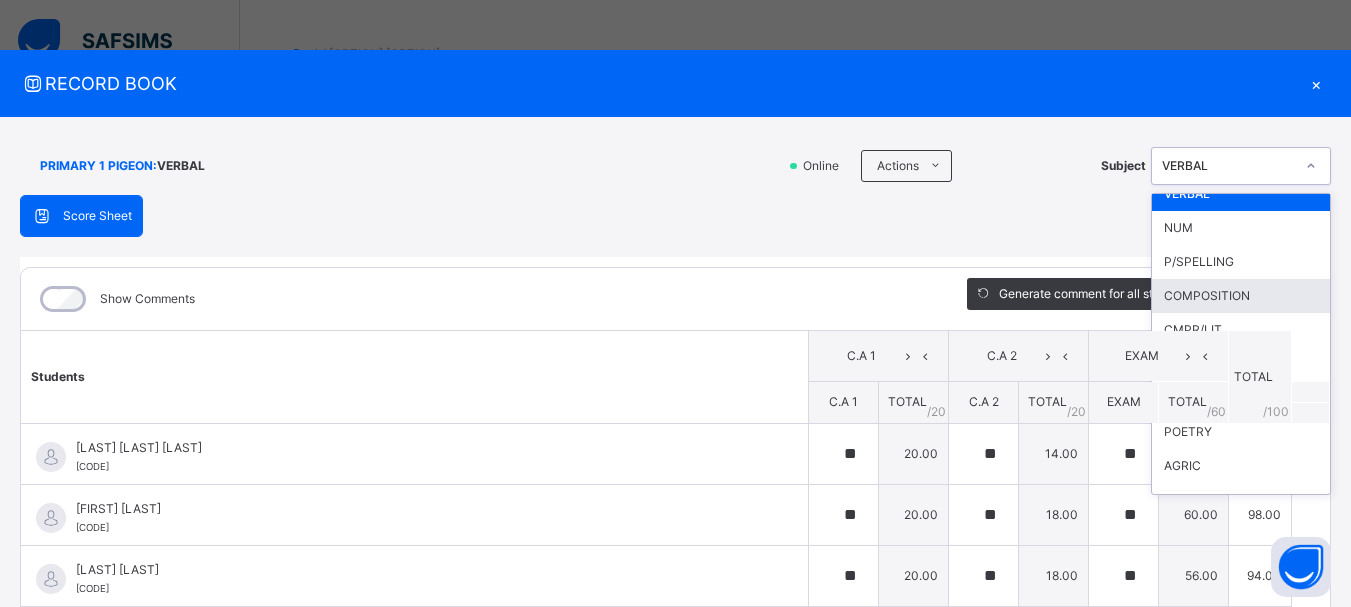 click on "COMPOSITION" at bounding box center [1241, 296] 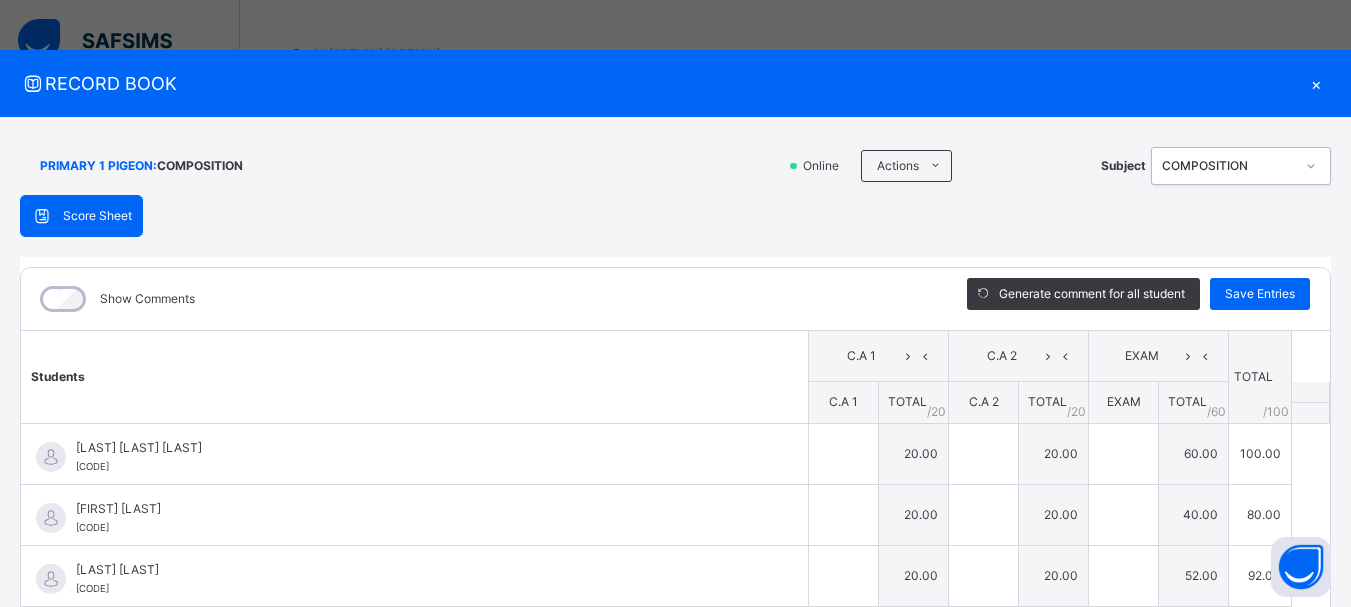 type on "**" 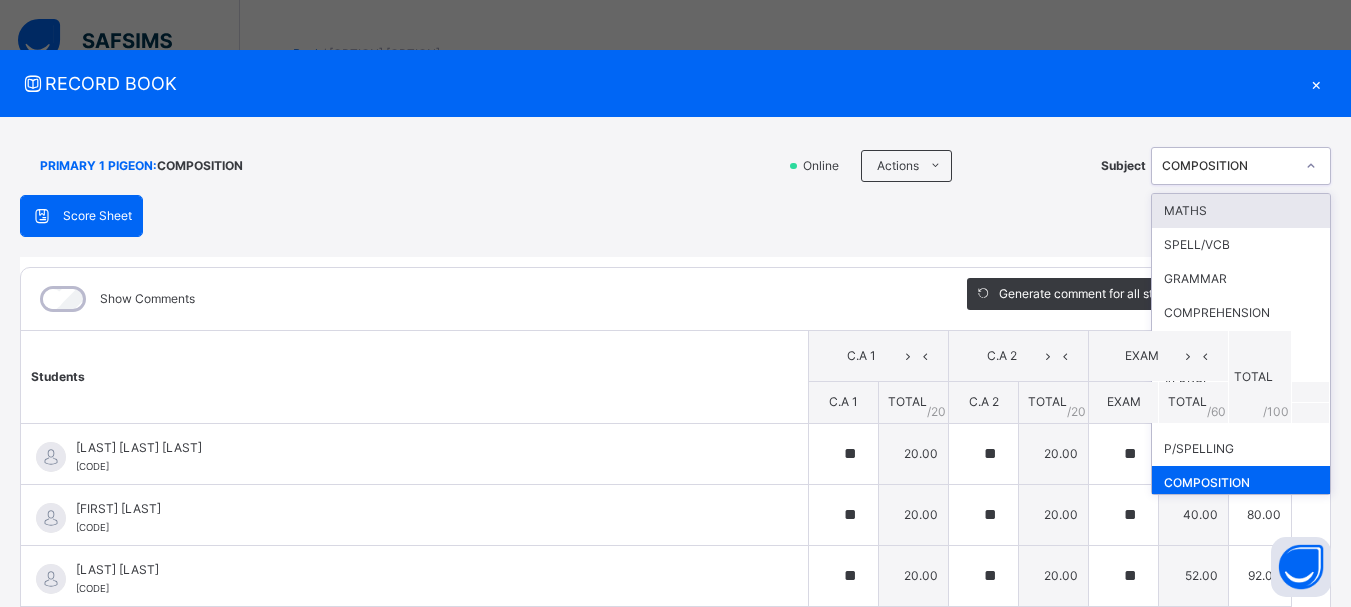 click 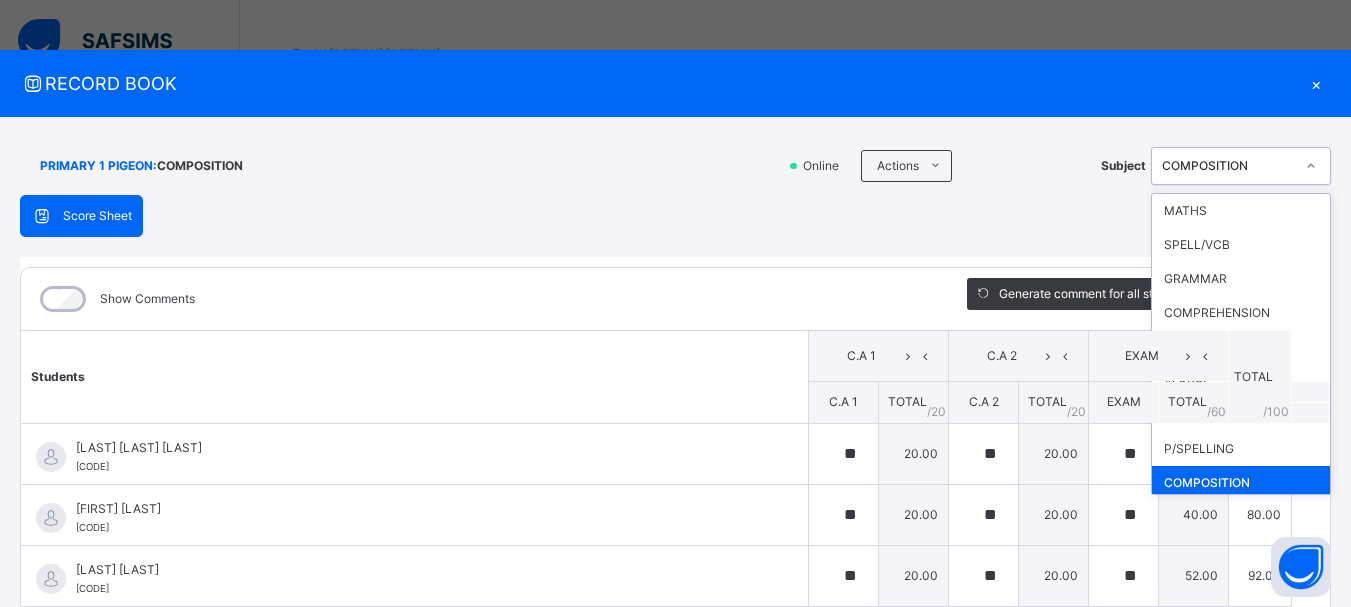 scroll, scrollTop: 40, scrollLeft: 0, axis: vertical 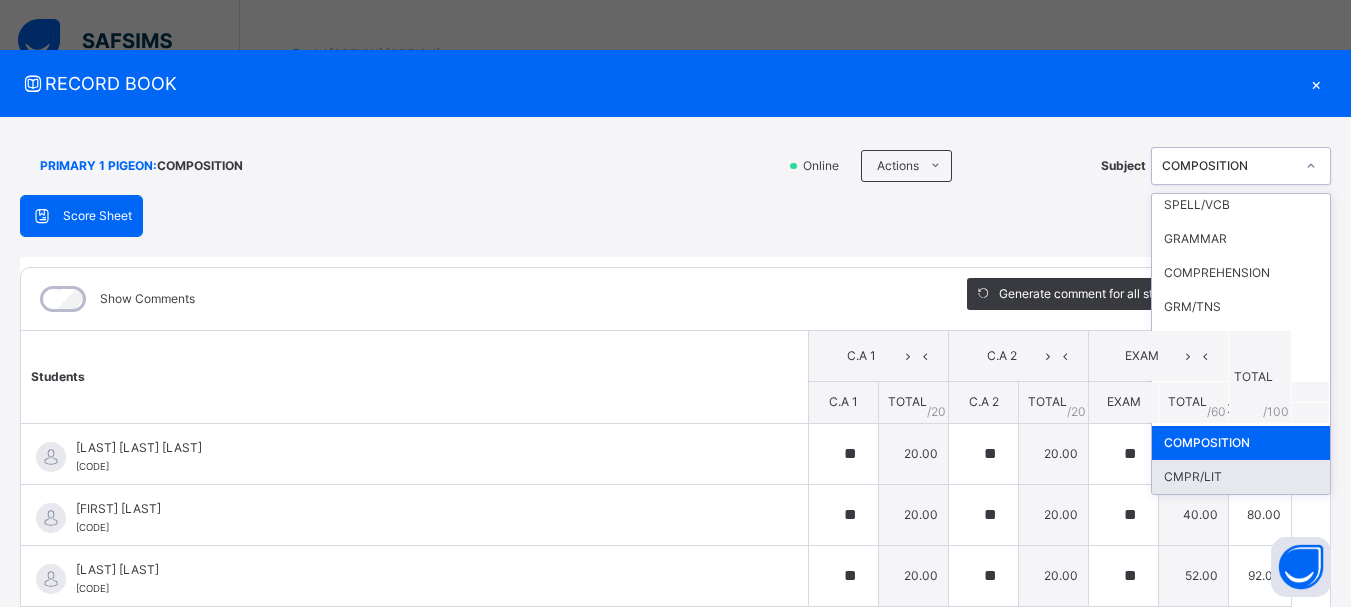 click on "CMPR/LIT" at bounding box center [1241, 477] 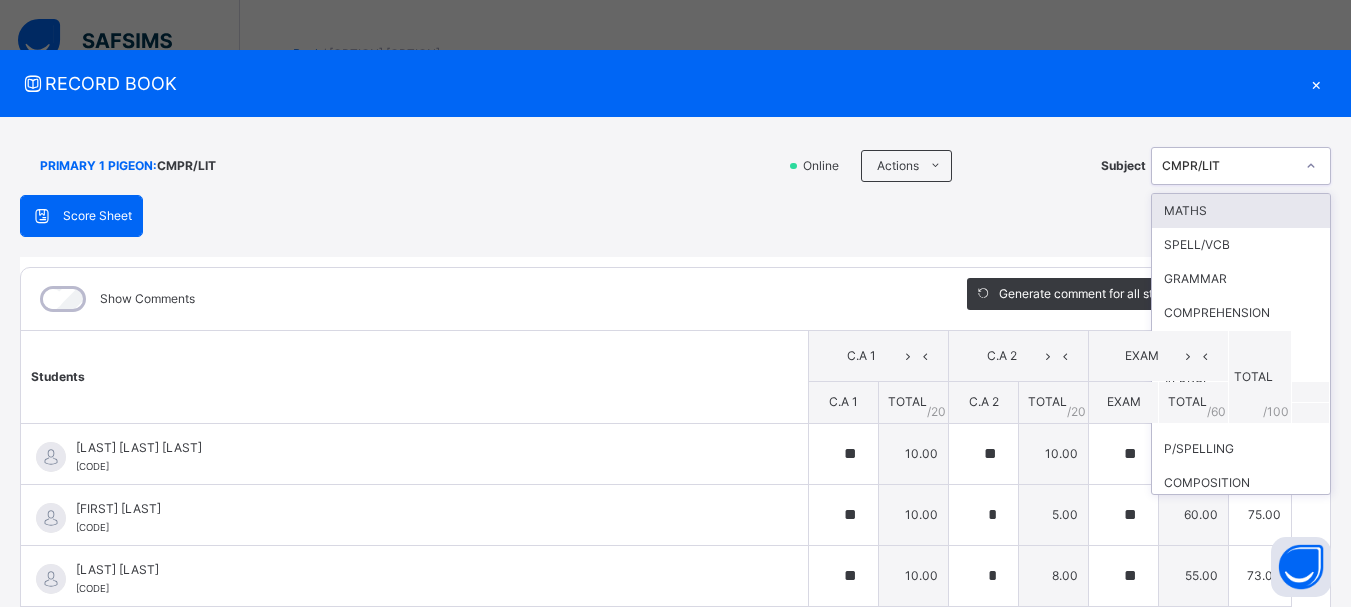 click at bounding box center (1311, 166) 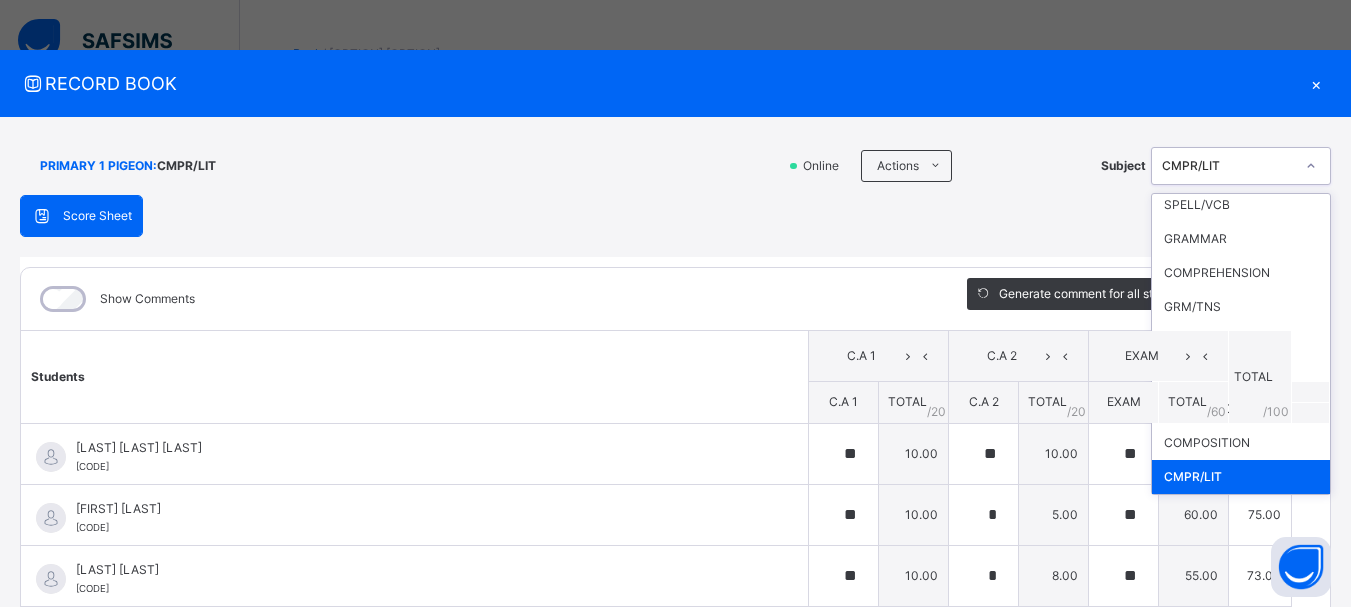 scroll, scrollTop: 80, scrollLeft: 0, axis: vertical 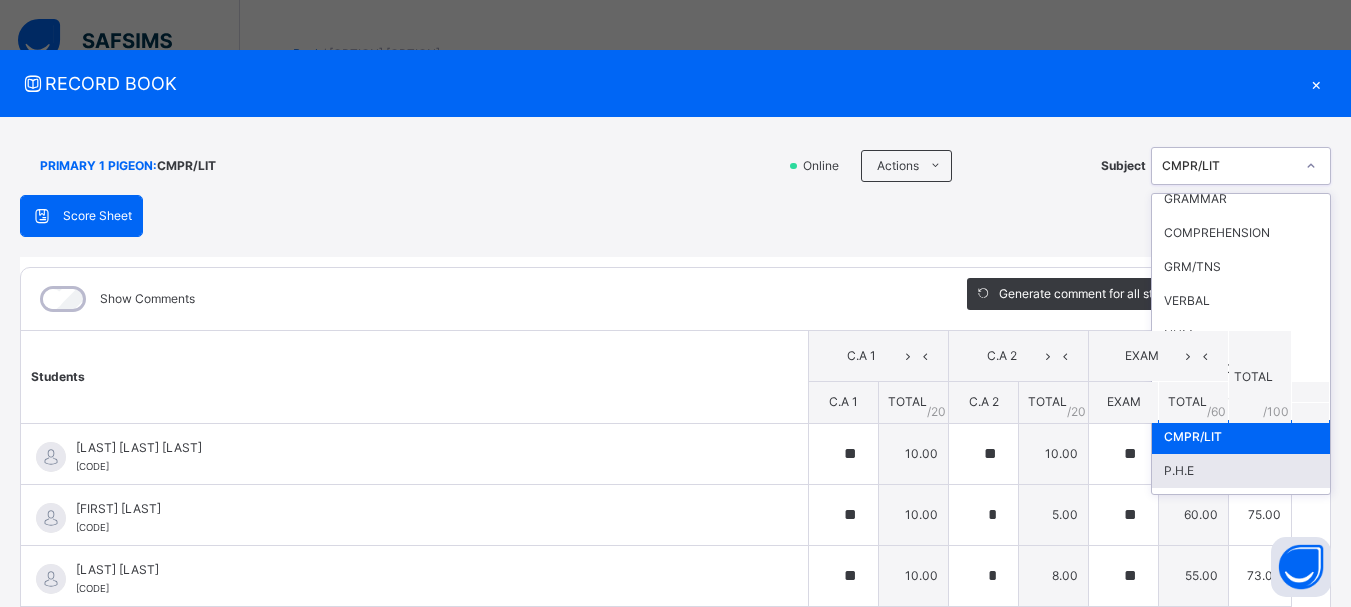 click on "P.H.E" at bounding box center [1241, 471] 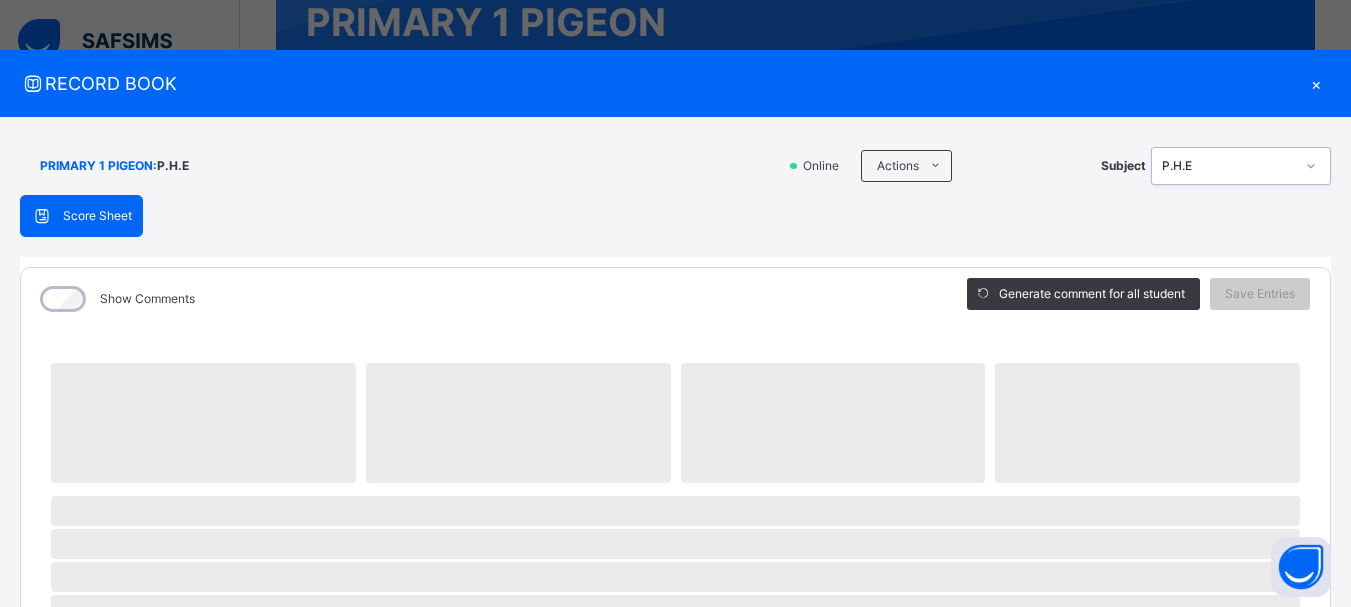 scroll, scrollTop: 245, scrollLeft: 0, axis: vertical 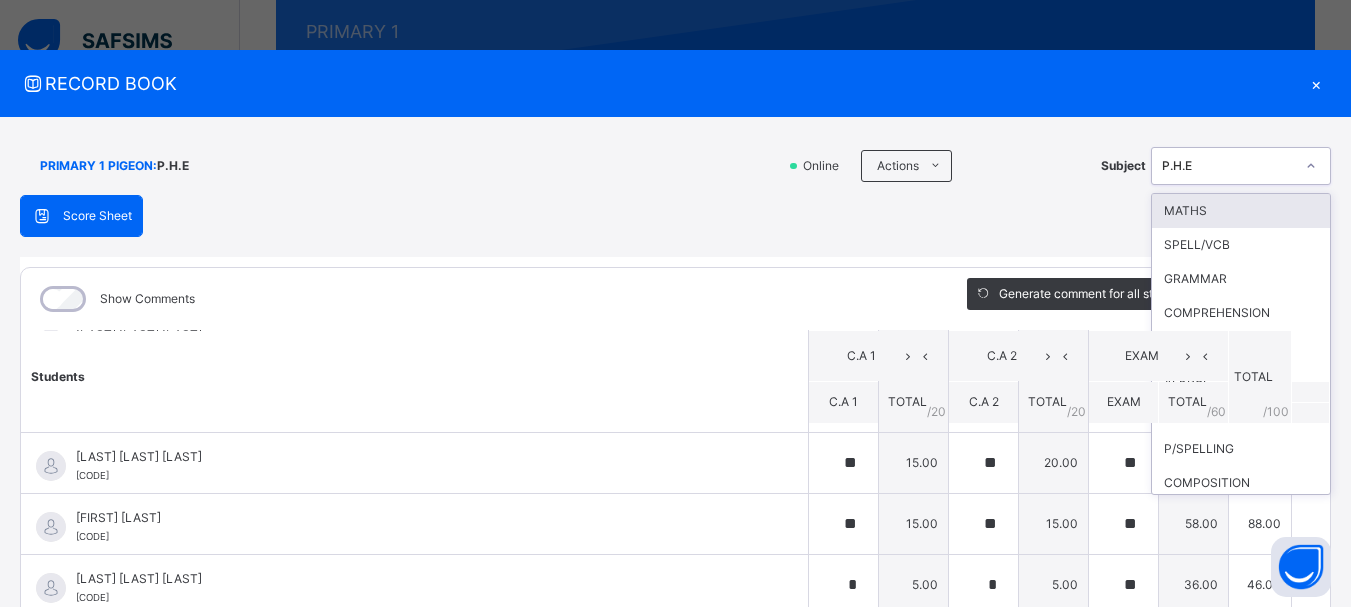 click at bounding box center [1311, 166] 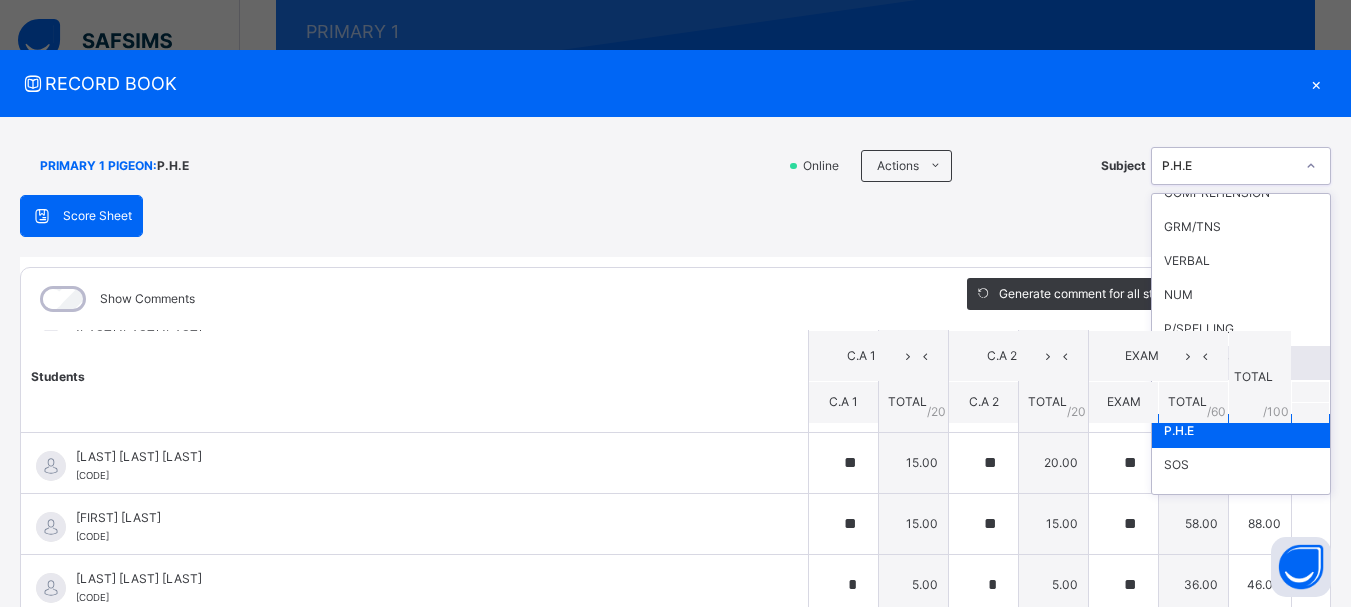 scroll, scrollTop: 160, scrollLeft: 0, axis: vertical 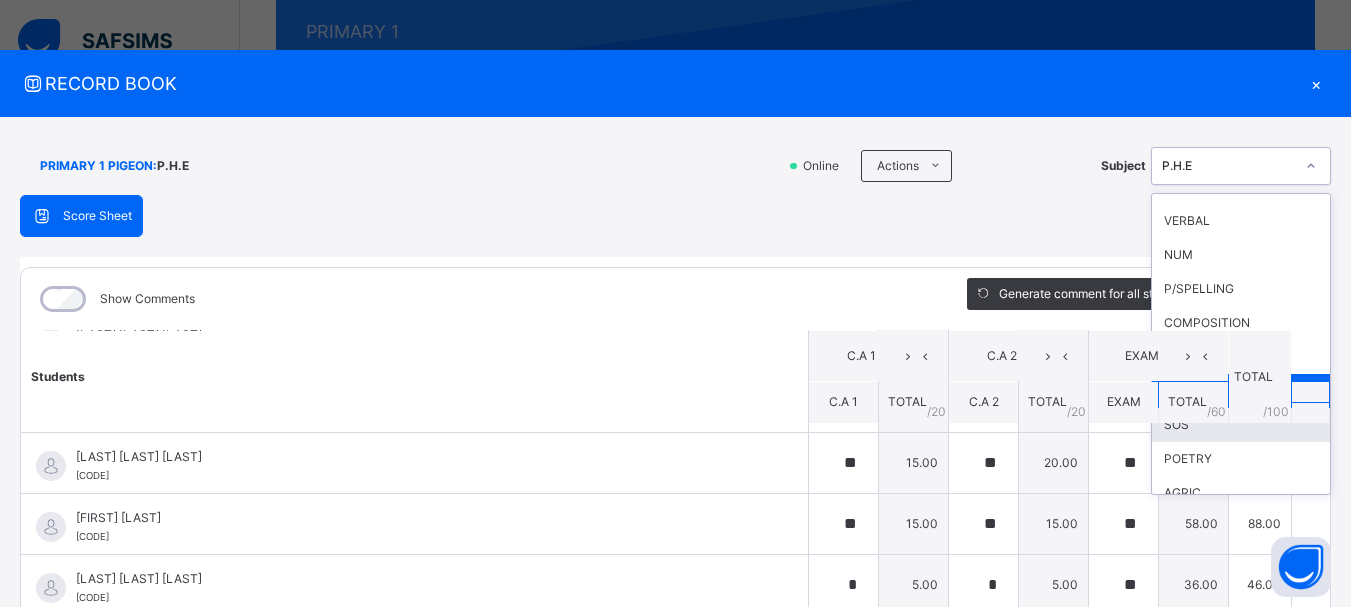 click on "SOS" at bounding box center [1241, 425] 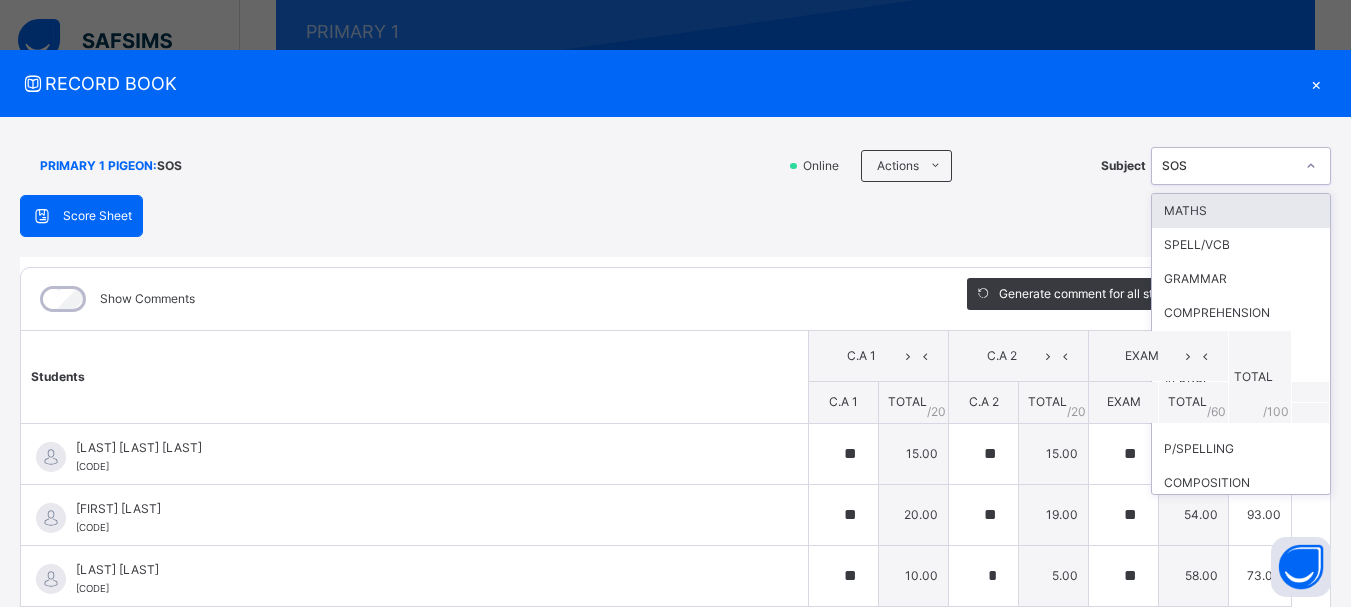 click 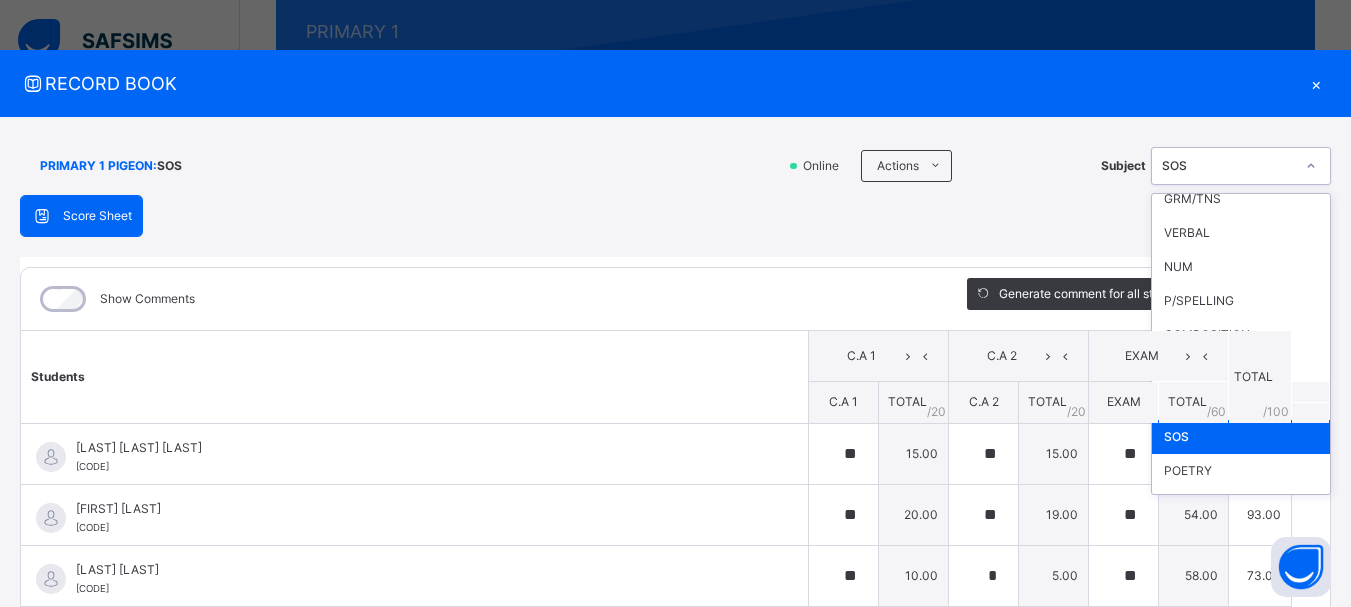 scroll, scrollTop: 160, scrollLeft: 0, axis: vertical 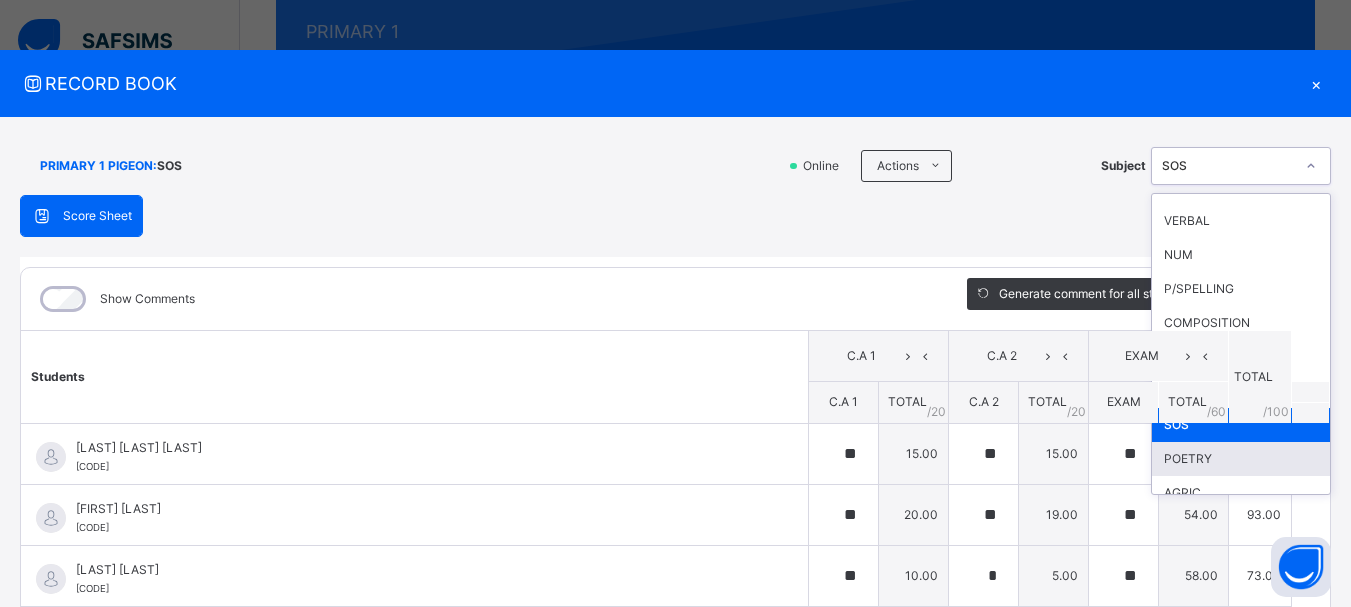 click on "POETRY" at bounding box center [1241, 459] 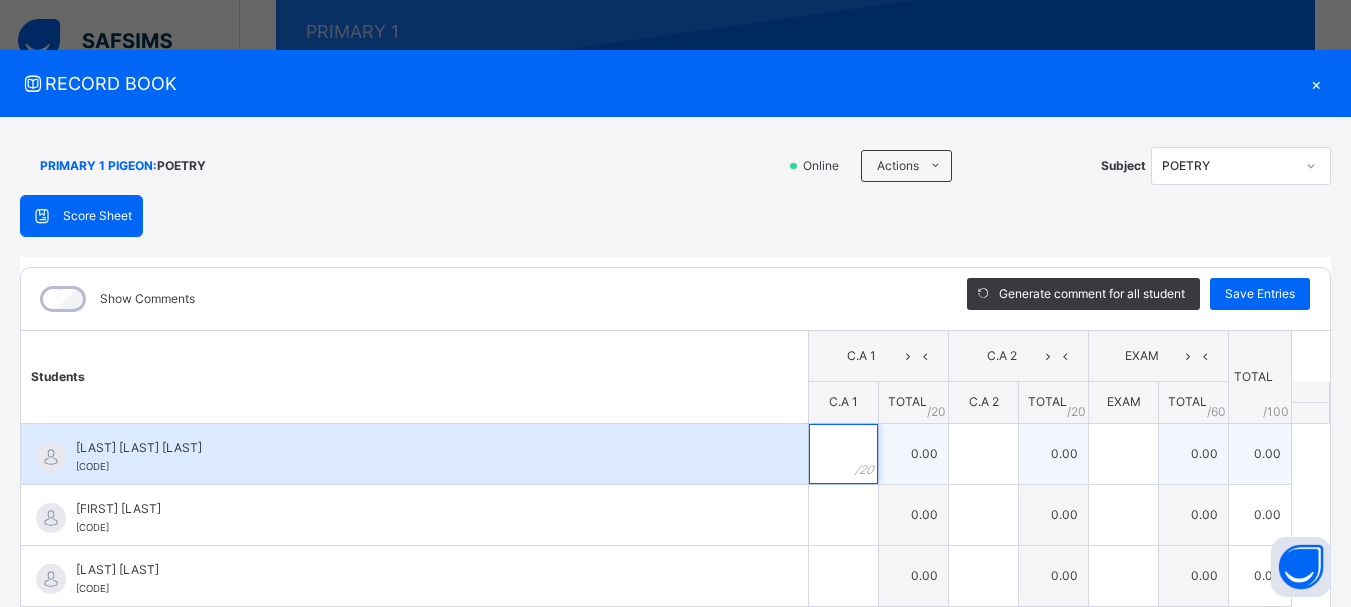 click at bounding box center [843, 454] 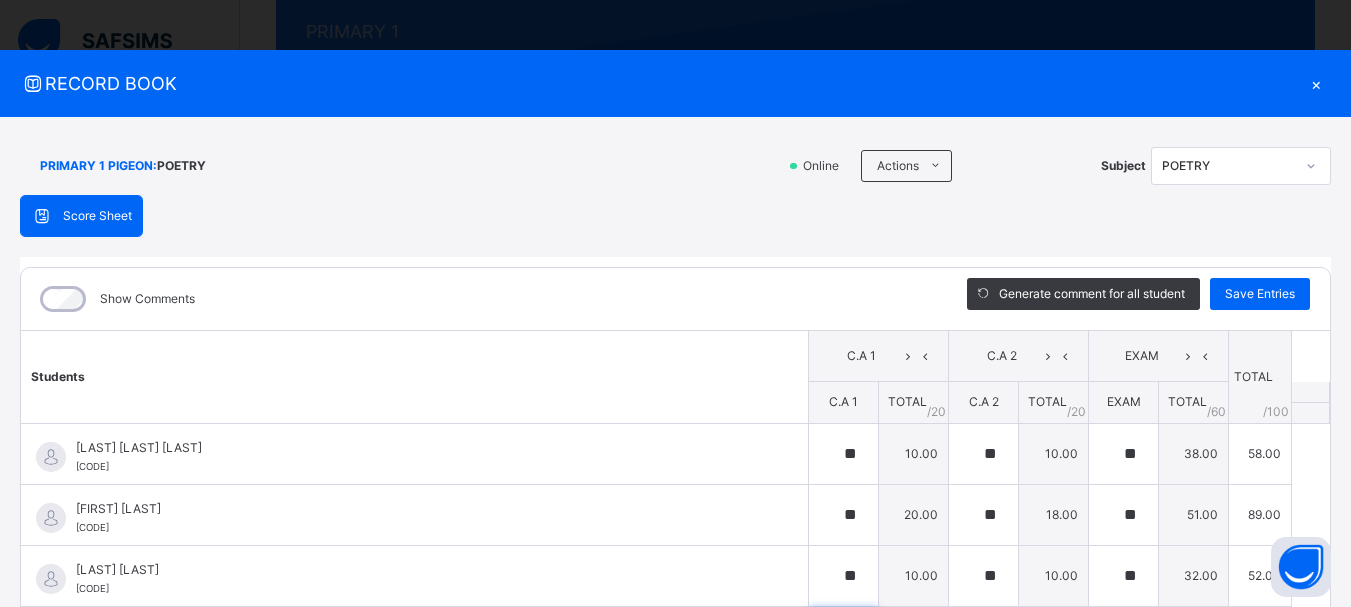 scroll, scrollTop: 60, scrollLeft: 0, axis: vertical 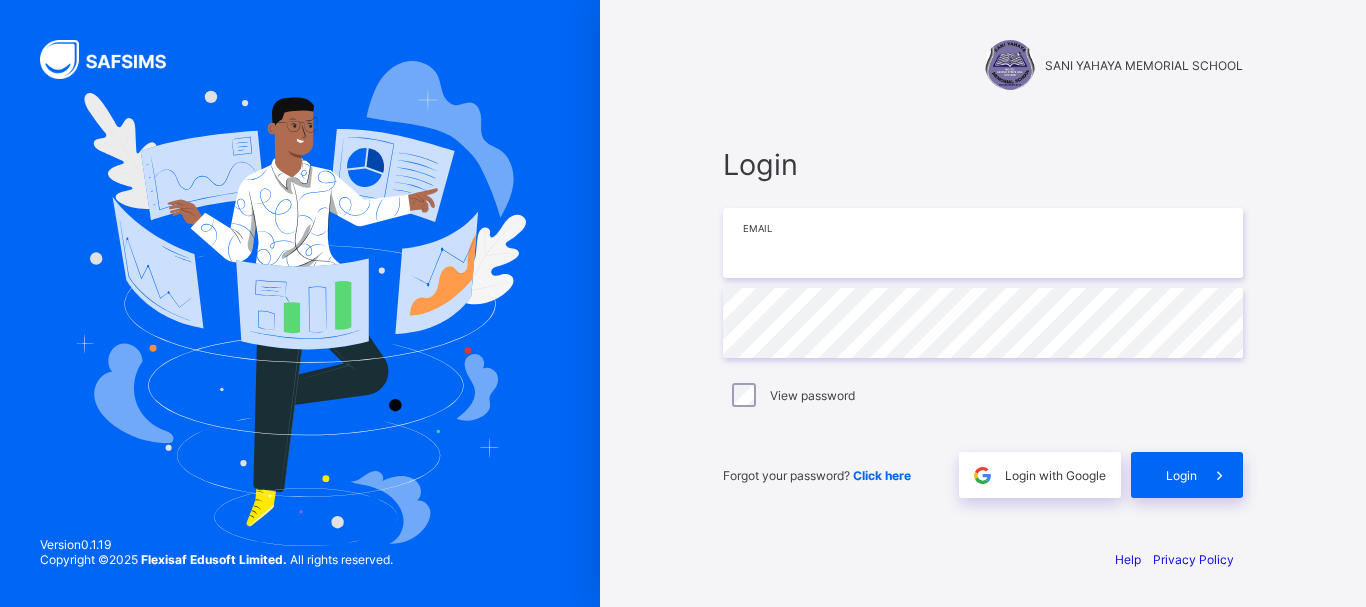 click at bounding box center (983, 243) 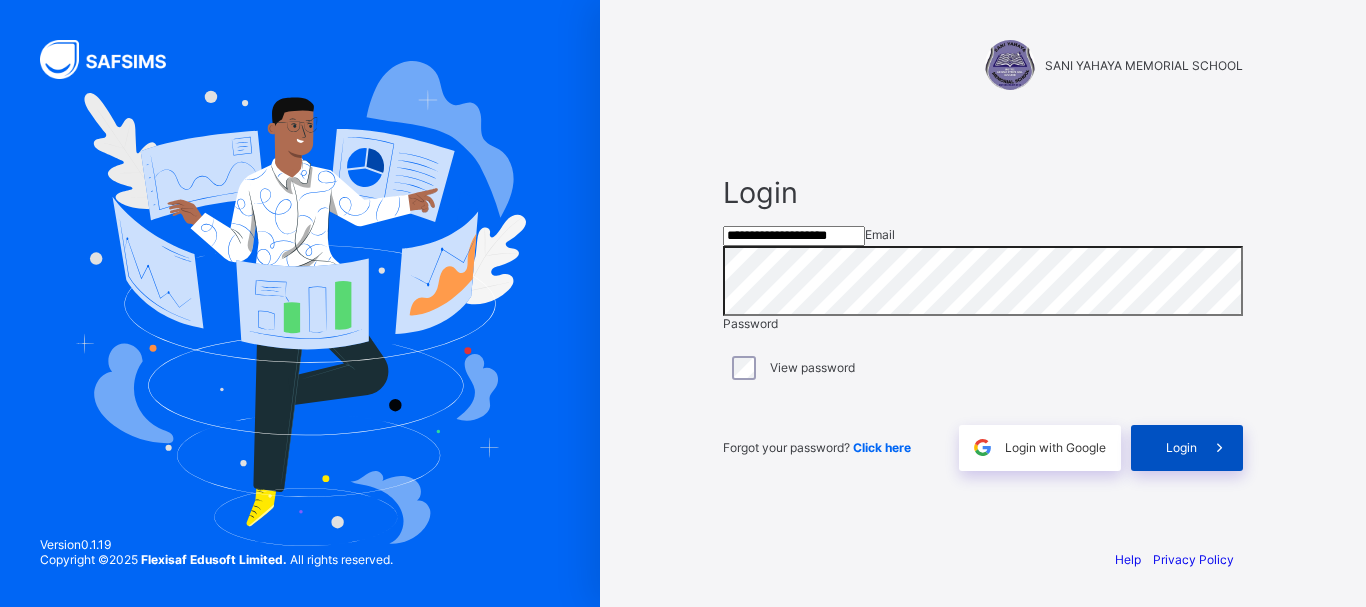 click on "Login" at bounding box center [1187, 448] 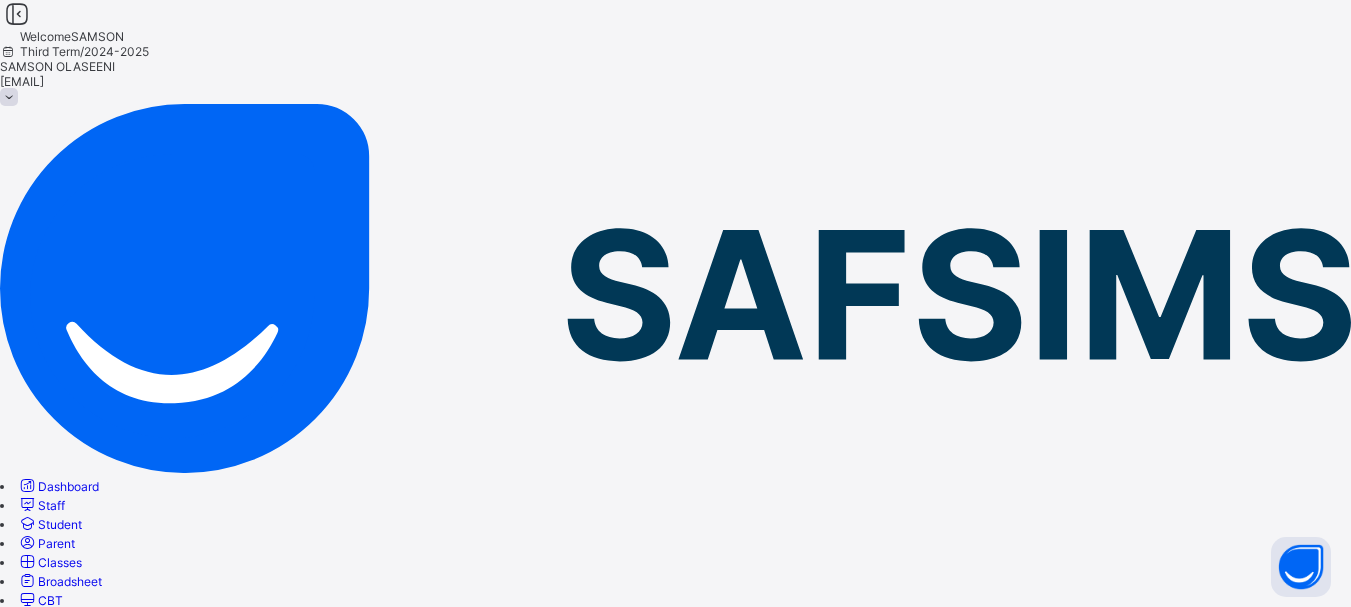 click on "Classes" at bounding box center [60, 562] 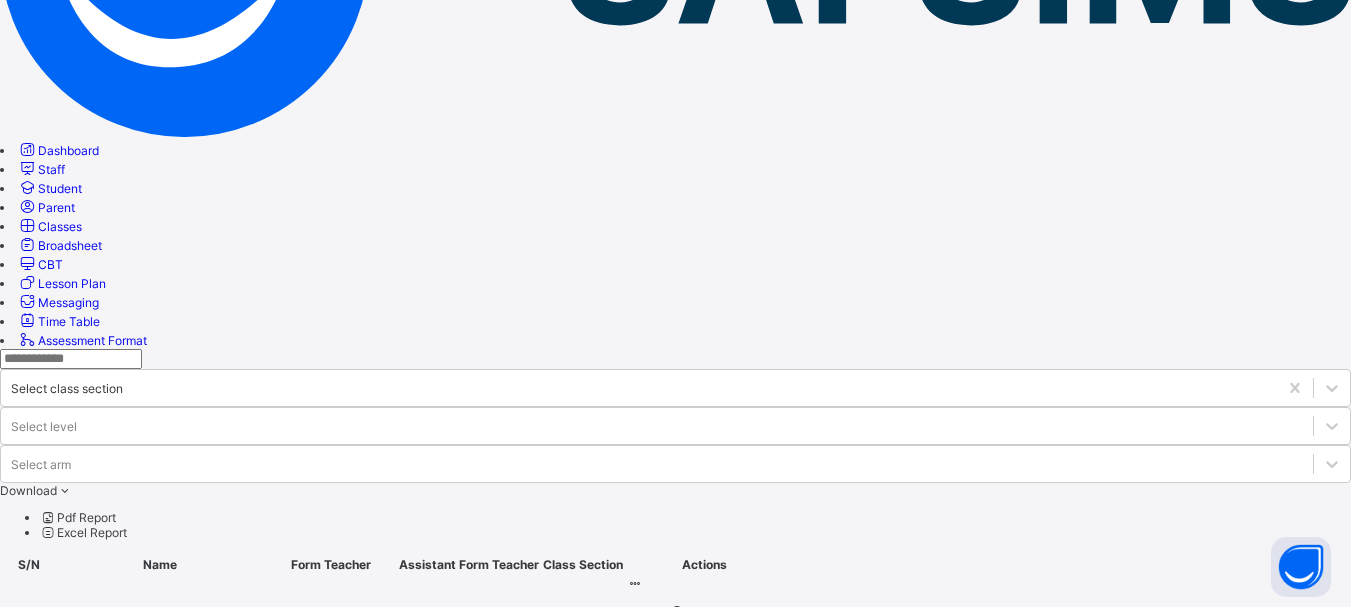 scroll, scrollTop: 360, scrollLeft: 0, axis: vertical 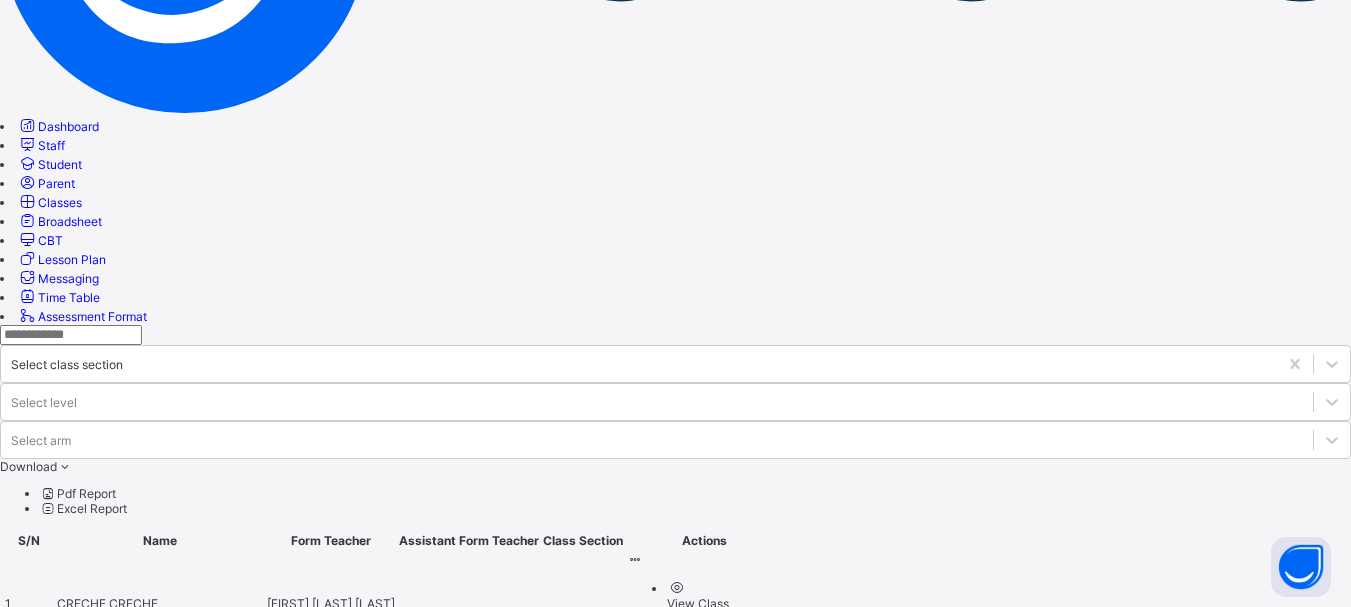 click on "PRIMARY 1 PIGEON" at bounding box center (114, 1887) 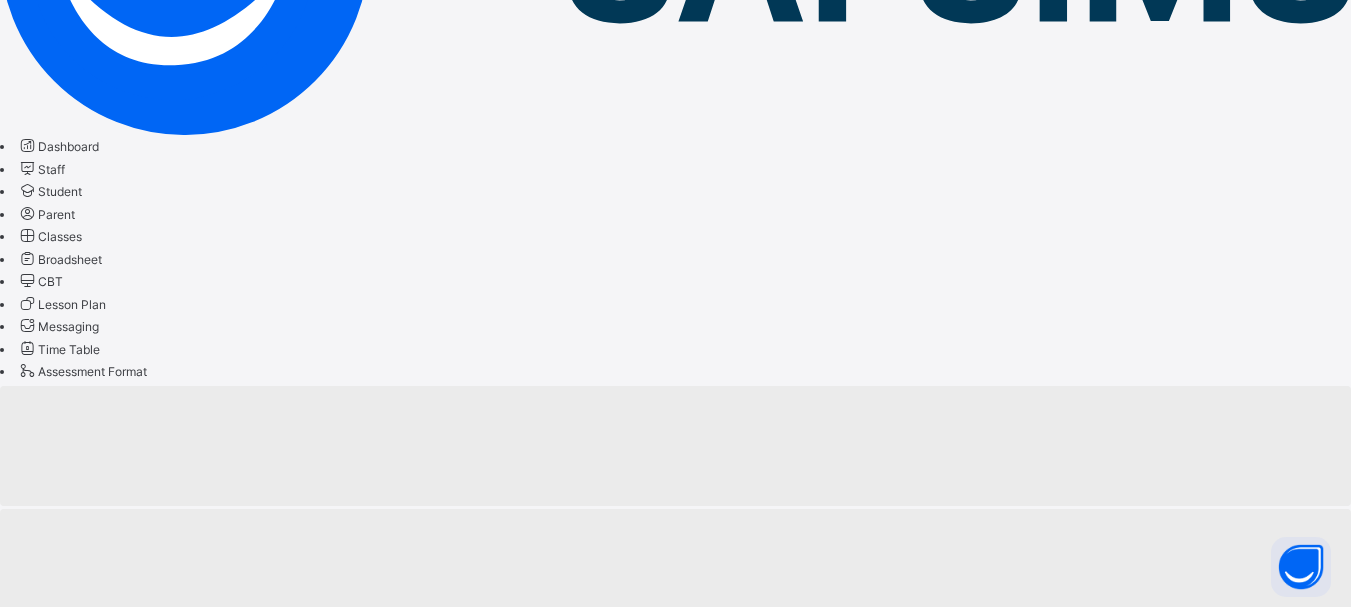 click on "‌" at bounding box center [675, 1553] 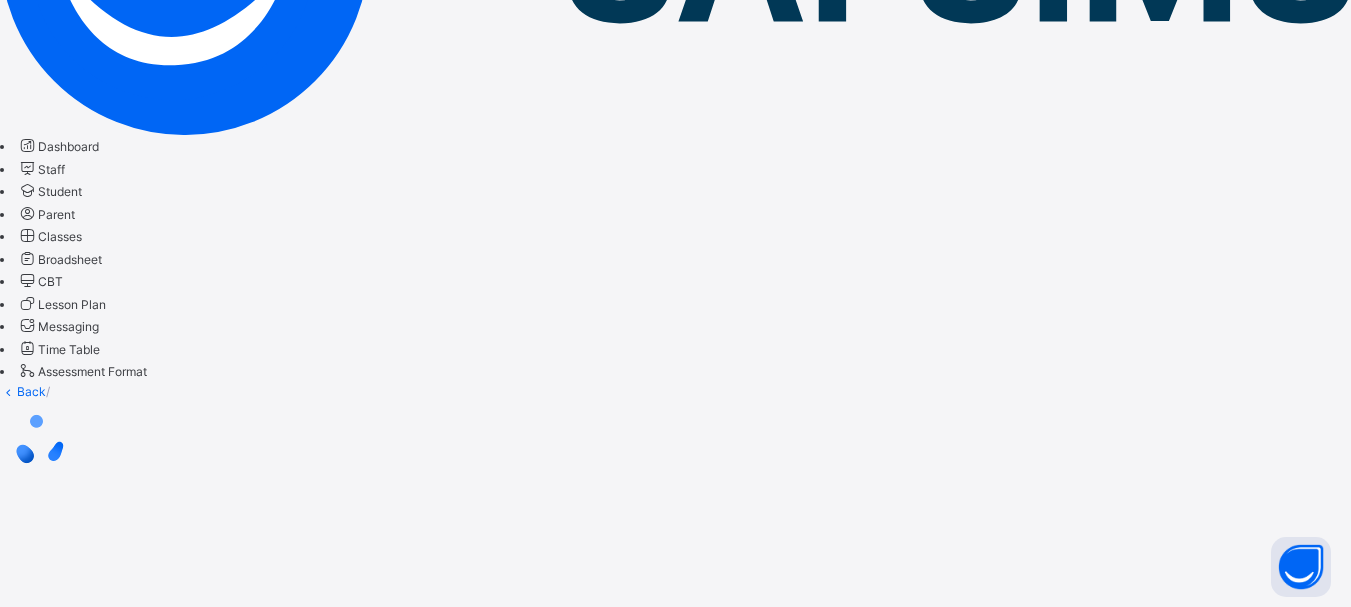 scroll, scrollTop: 0, scrollLeft: 0, axis: both 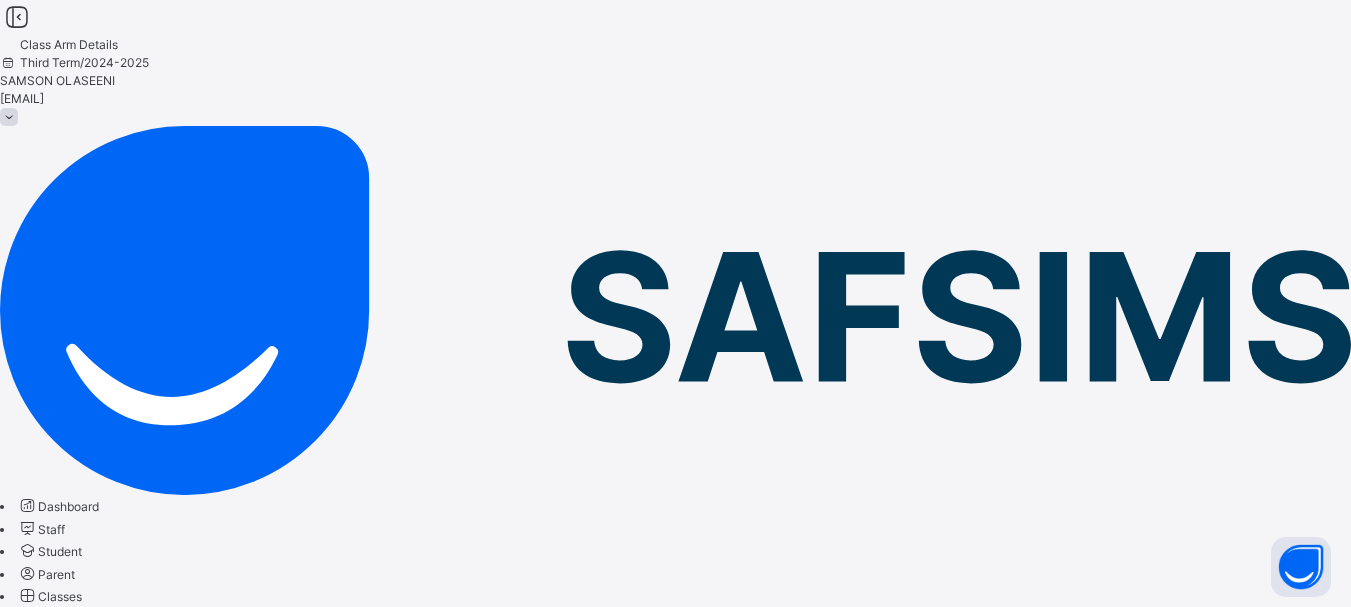 click on "Subjects" at bounding box center [24, 805] 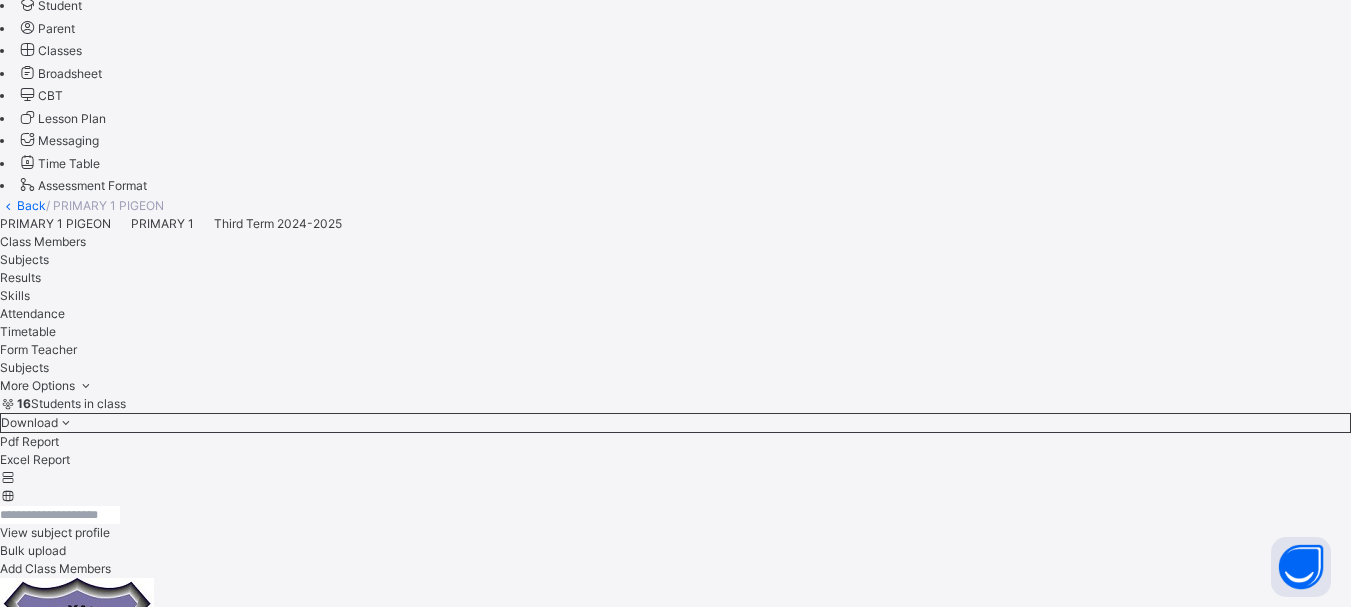 scroll, scrollTop: 586, scrollLeft: 0, axis: vertical 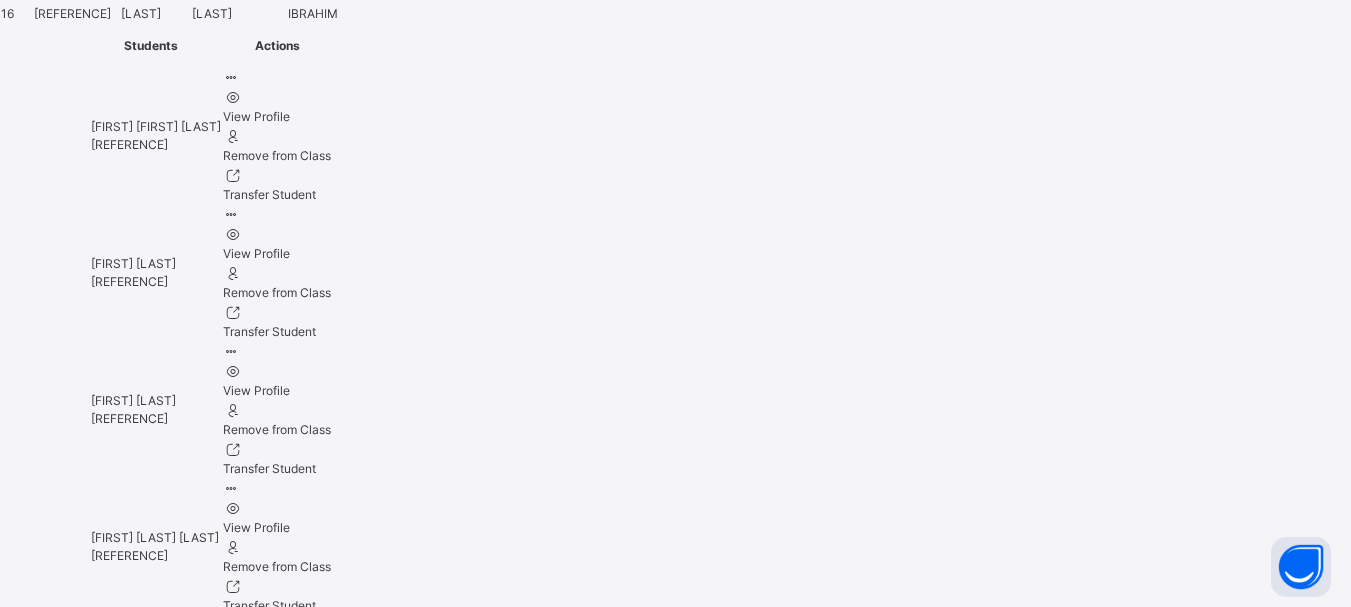 click on "Assess Students" at bounding box center (1086, 3060) 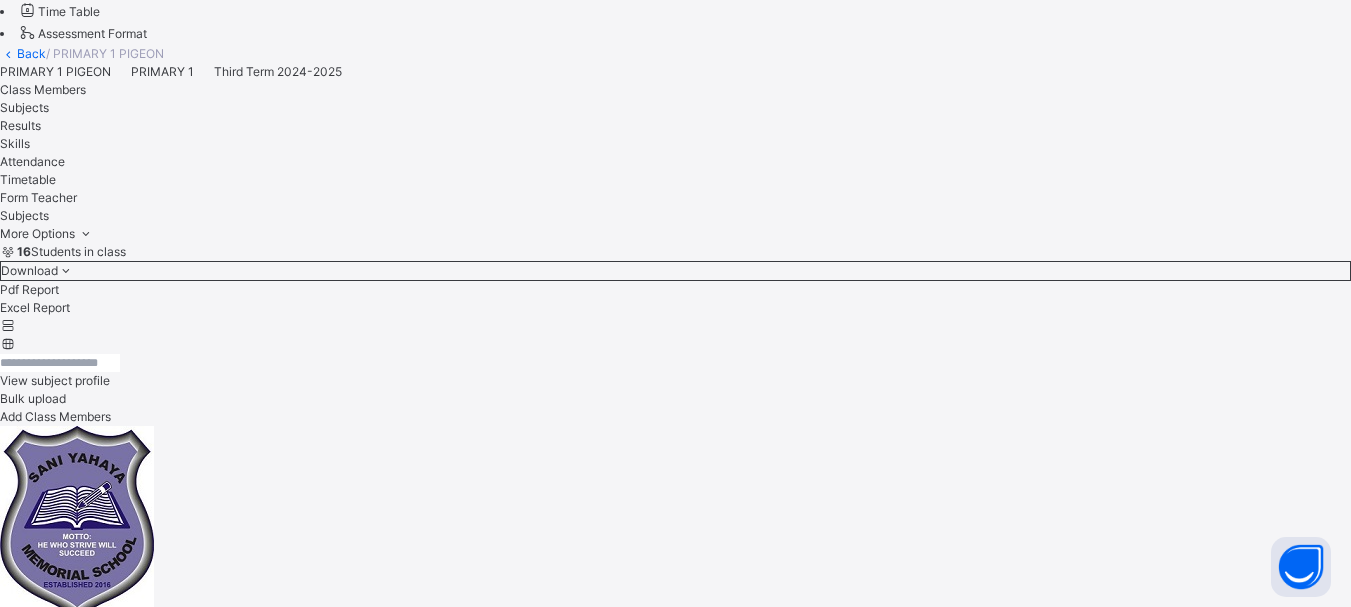 scroll, scrollTop: 167, scrollLeft: 0, axis: vertical 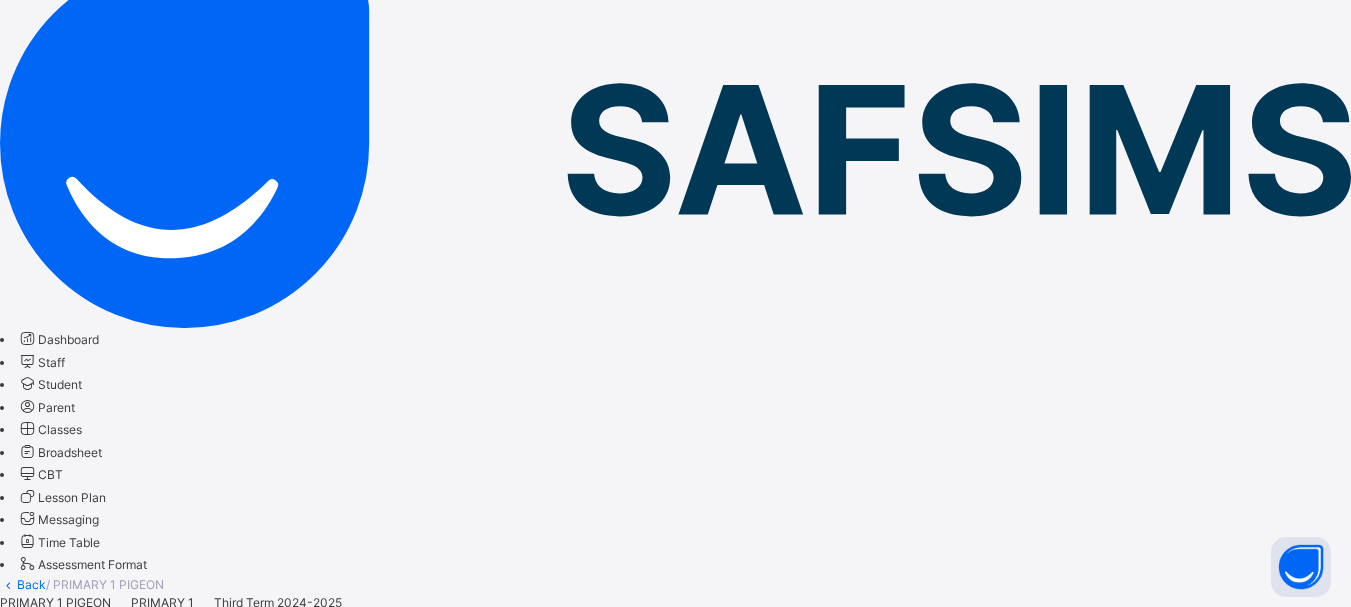 click on "Assess Students" at bounding box center [1086, 3927] 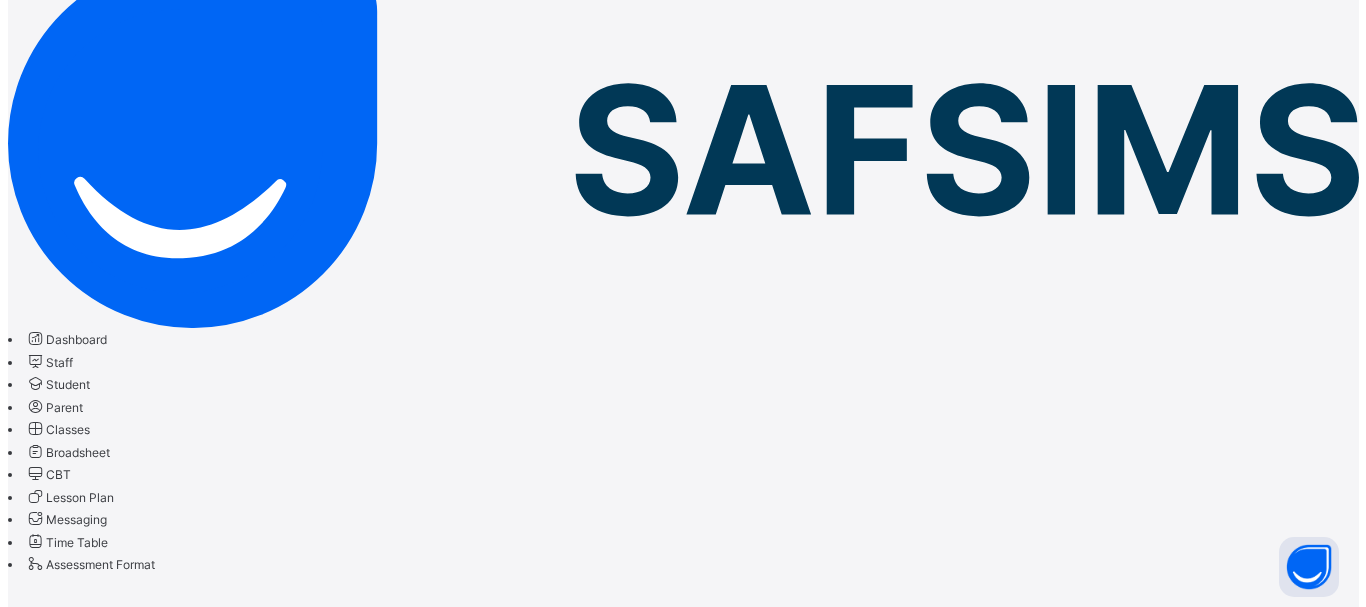 scroll, scrollTop: 0, scrollLeft: 0, axis: both 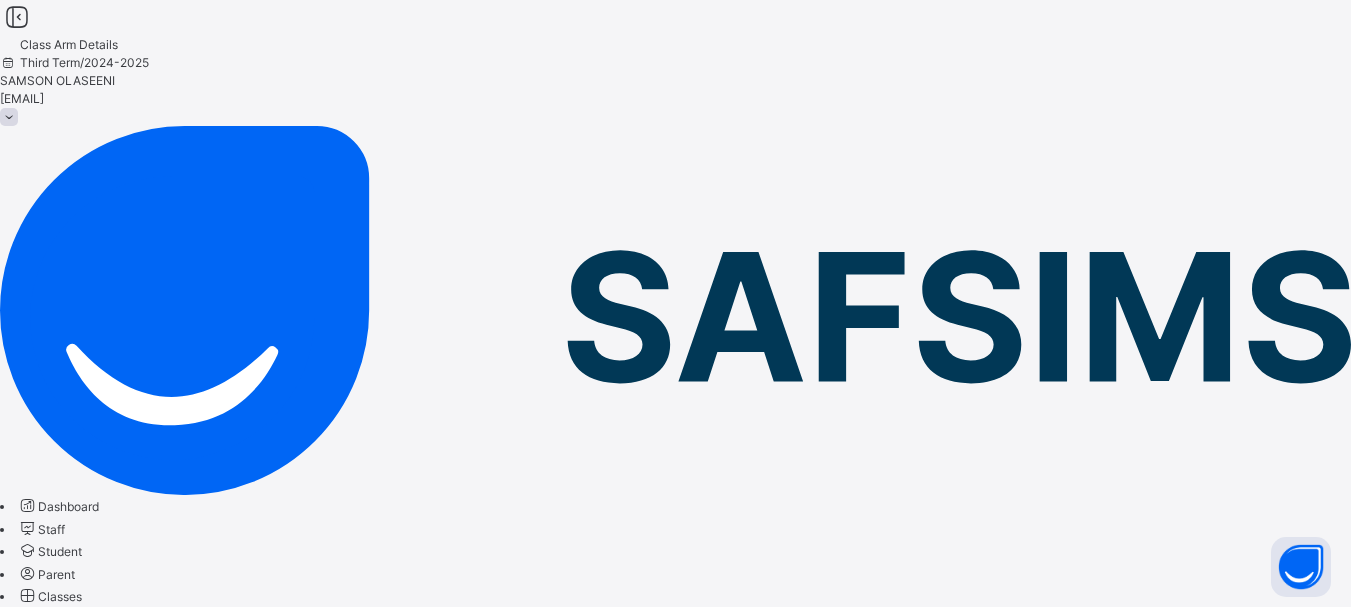 click at bounding box center (9, 117) 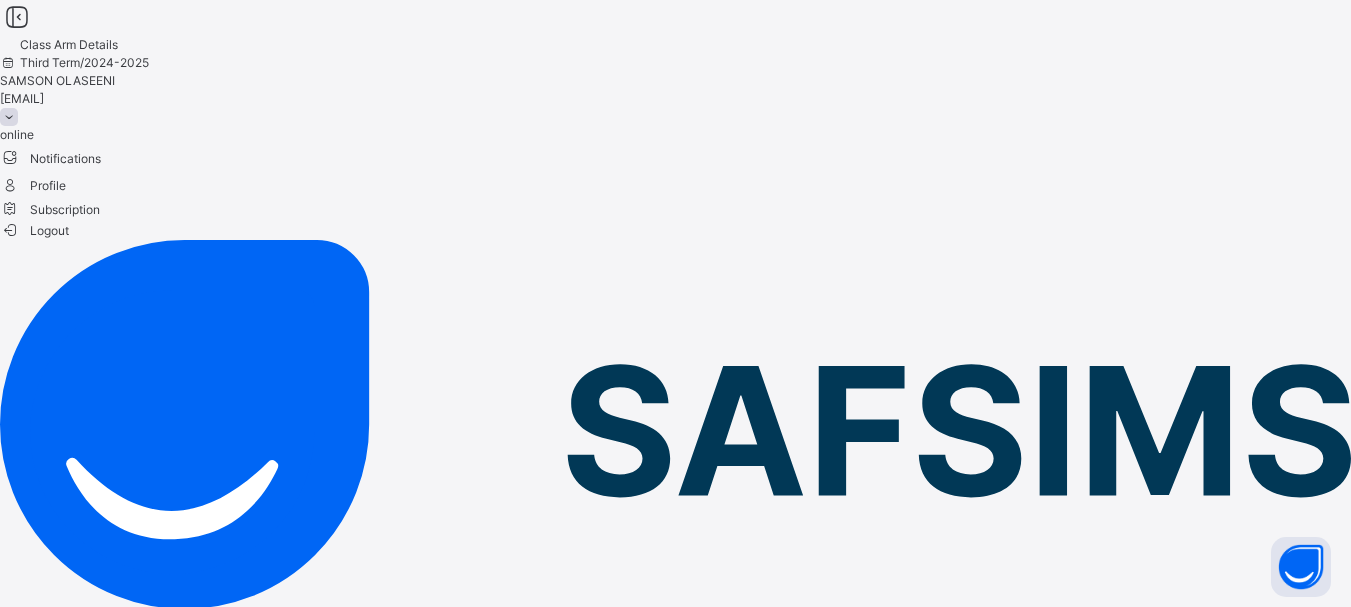 click on "Logout" at bounding box center (34, 230) 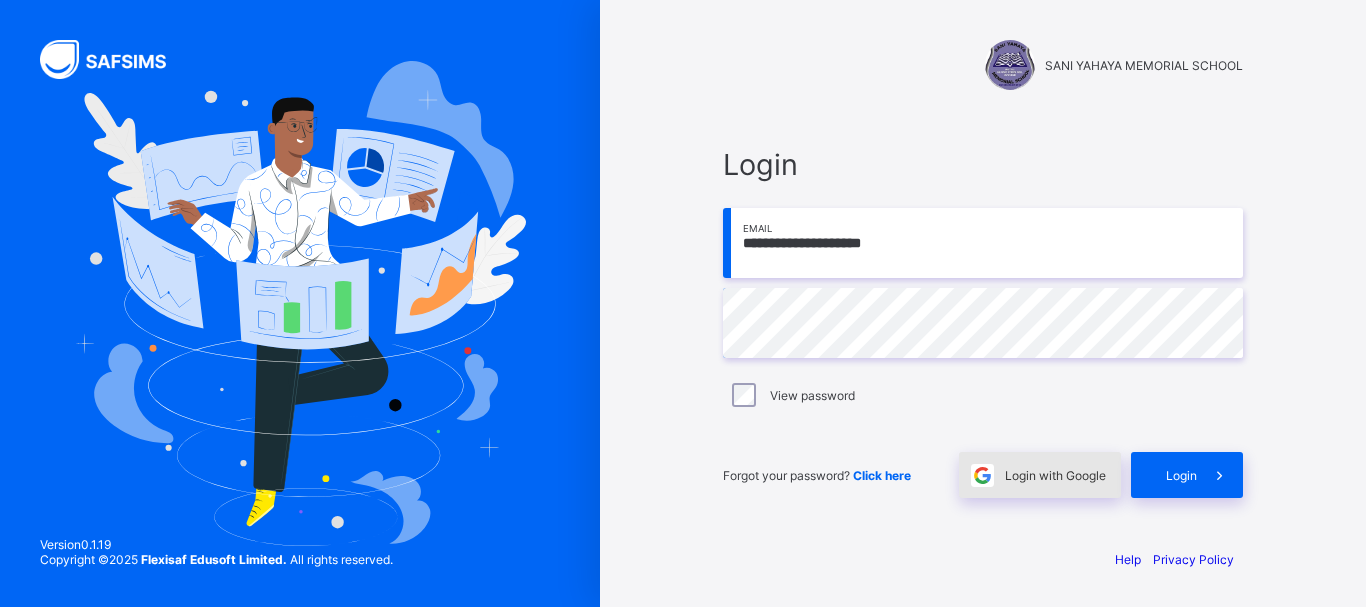 scroll, scrollTop: 0, scrollLeft: 0, axis: both 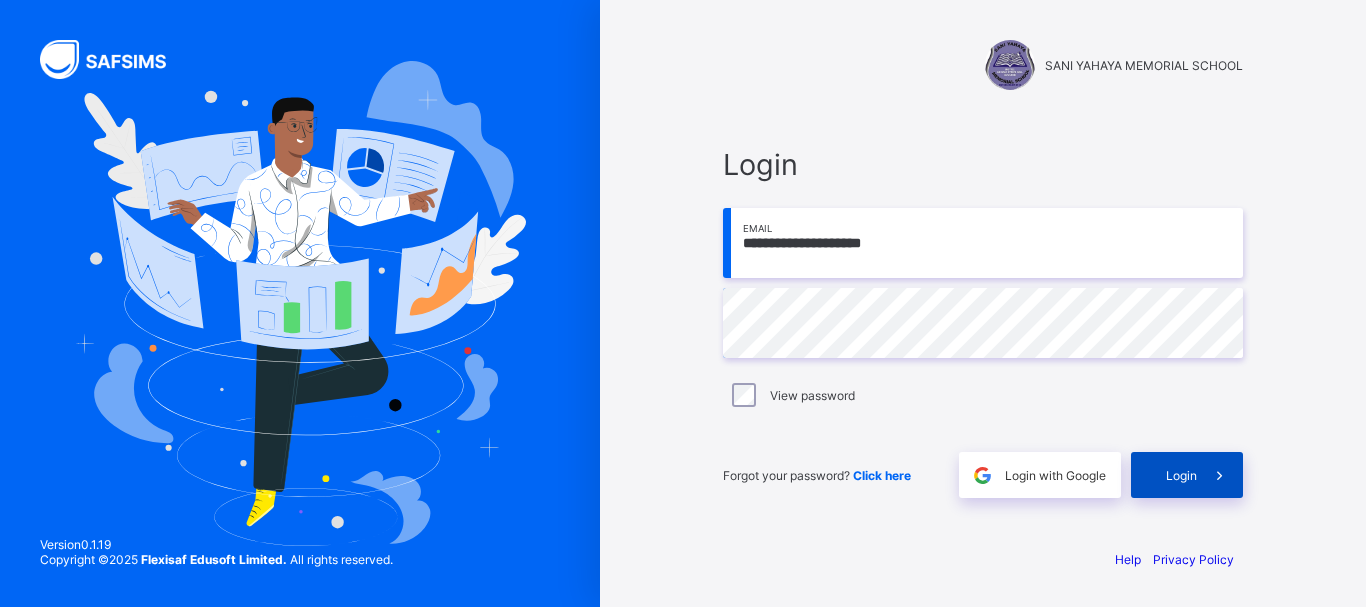 click on "Login" at bounding box center (1187, 475) 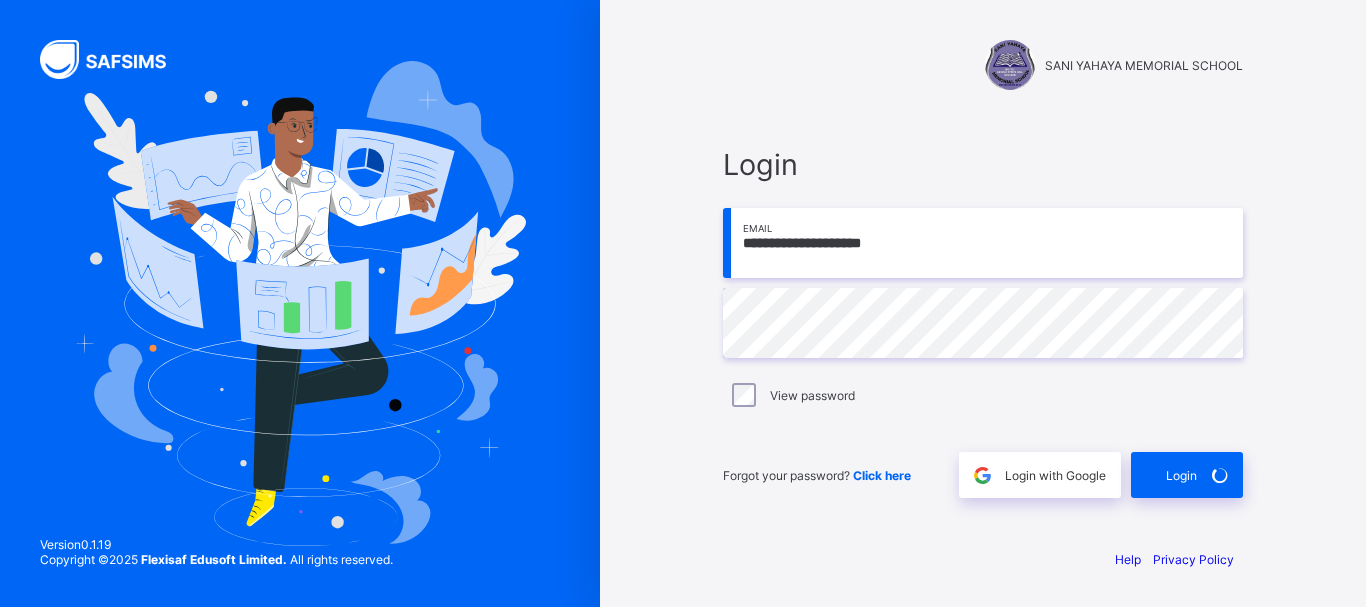 click on "**********" at bounding box center (983, 303) 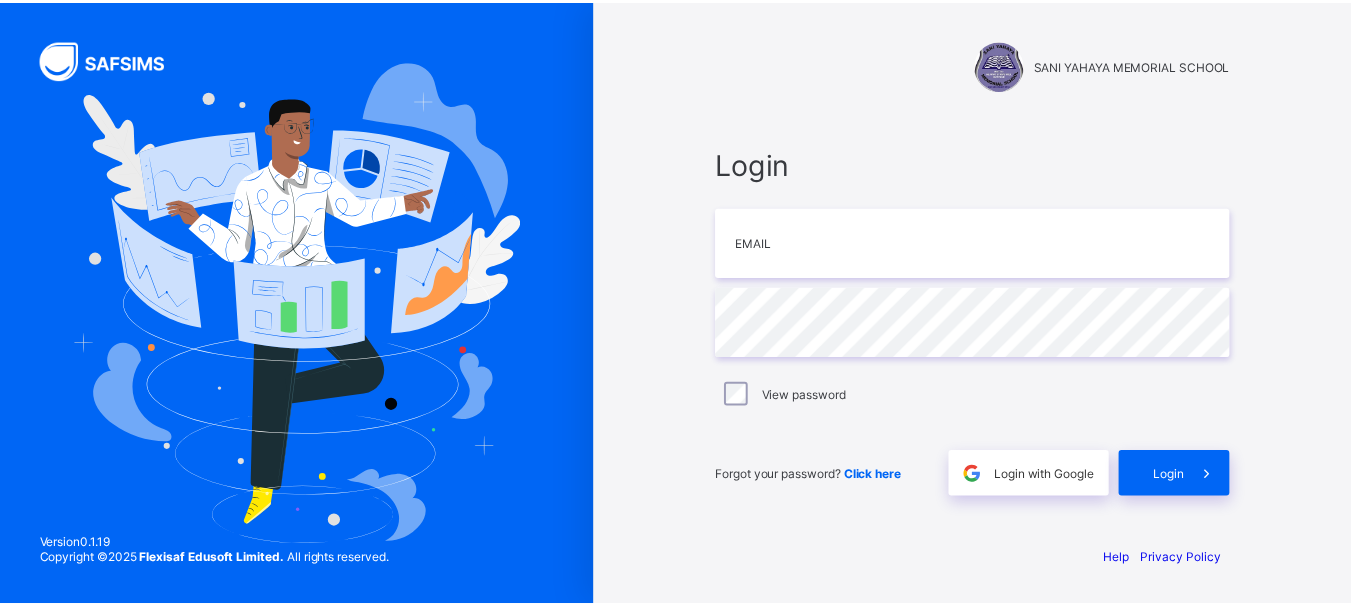 scroll, scrollTop: 0, scrollLeft: 0, axis: both 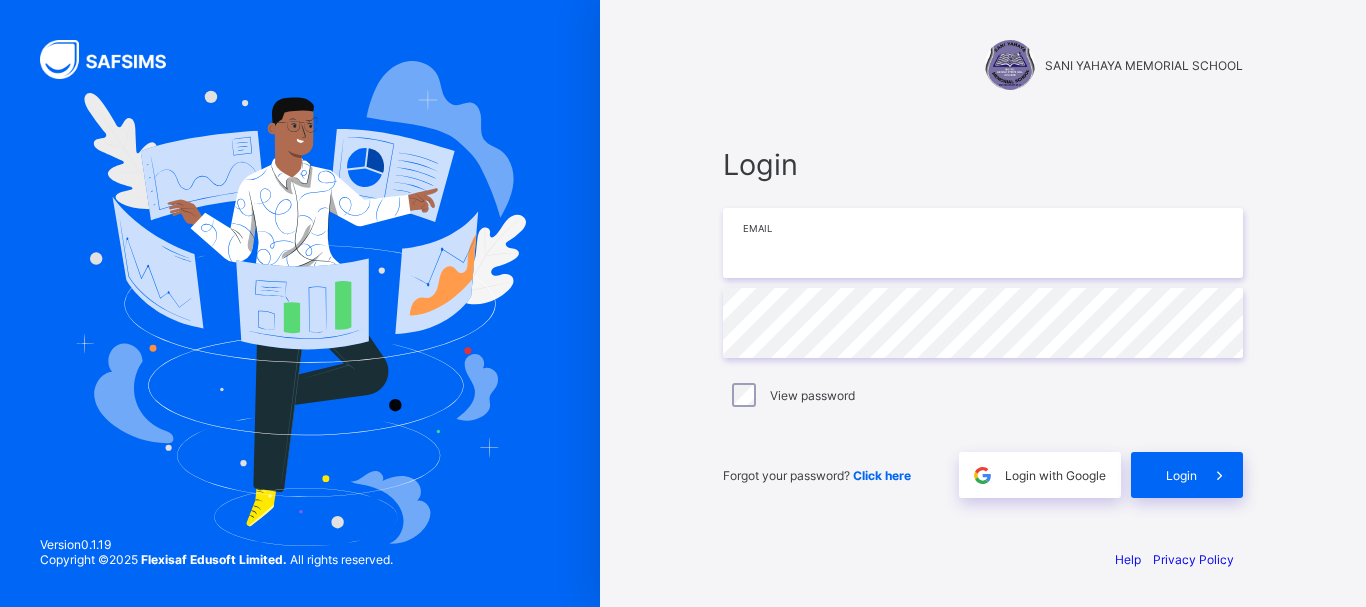 type on "**********" 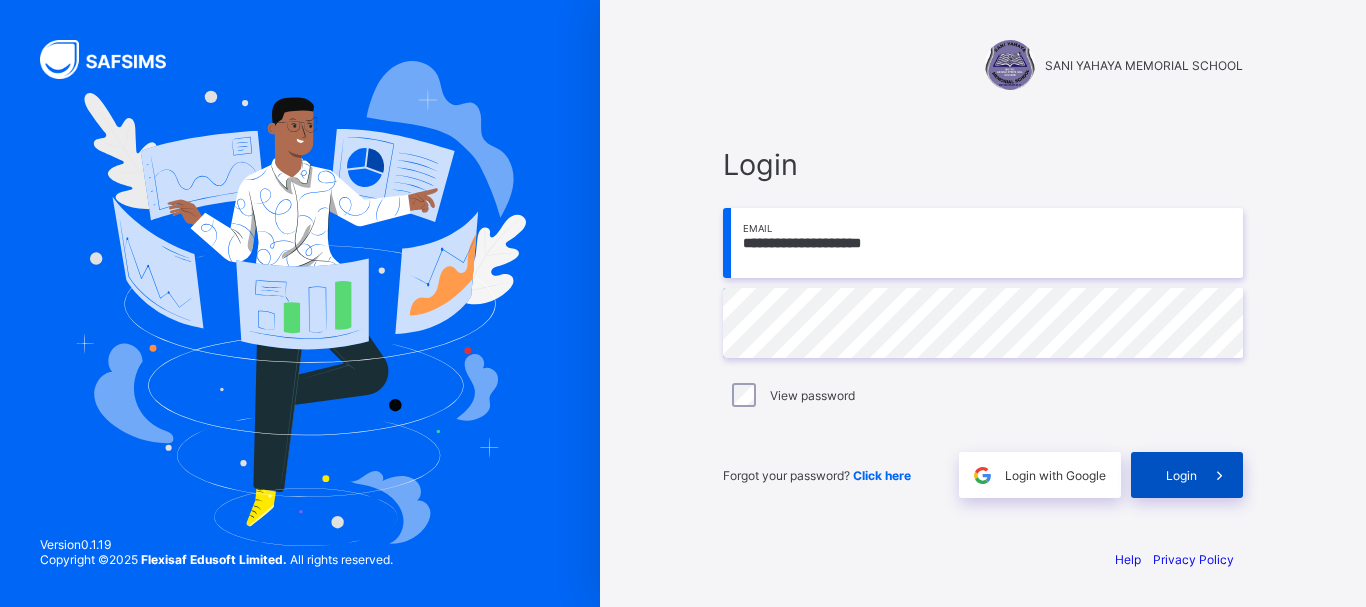 click on "Login" at bounding box center (1181, 475) 